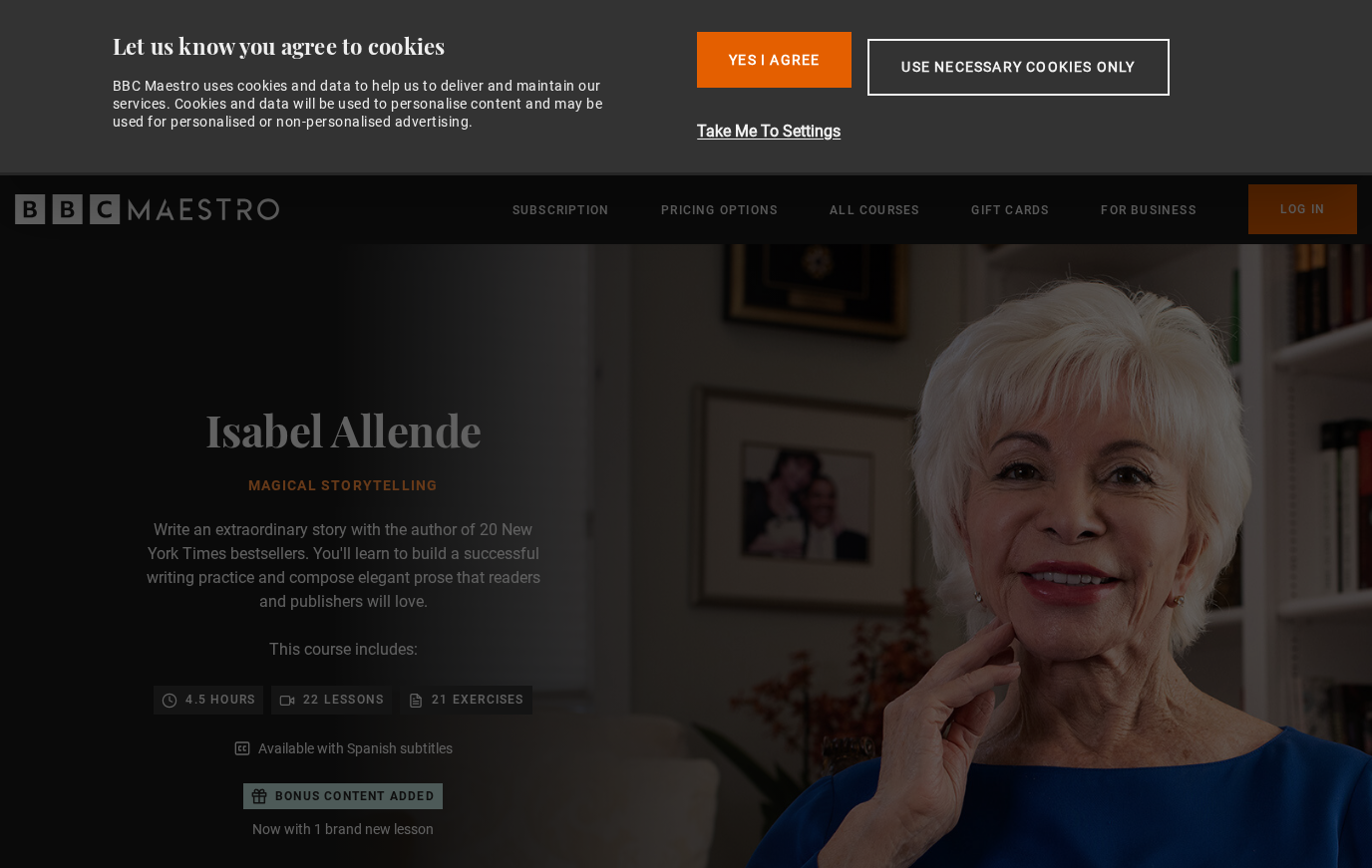 scroll, scrollTop: 0, scrollLeft: 0, axis: both 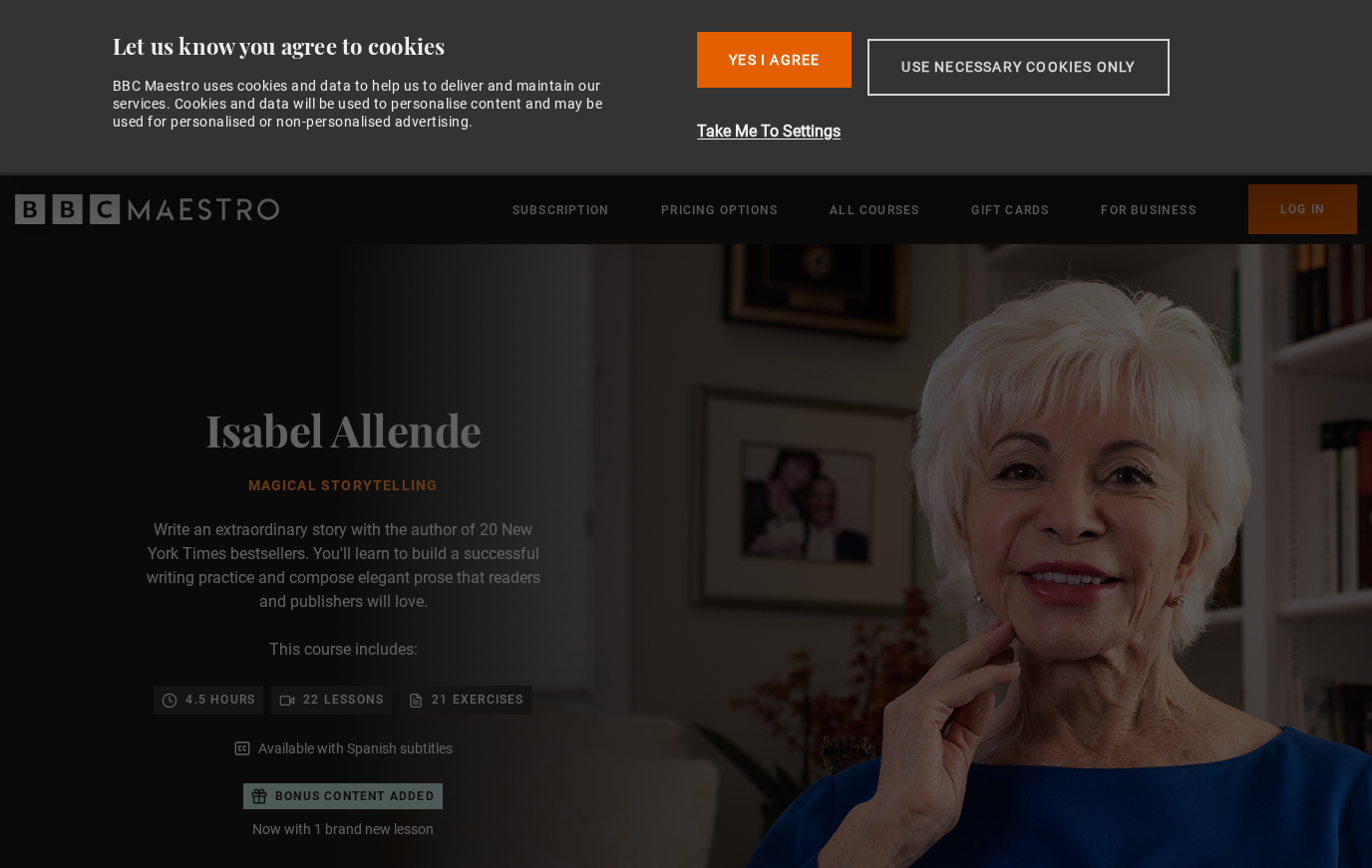 click on "Use necessary cookies only" at bounding box center [1018, 67] 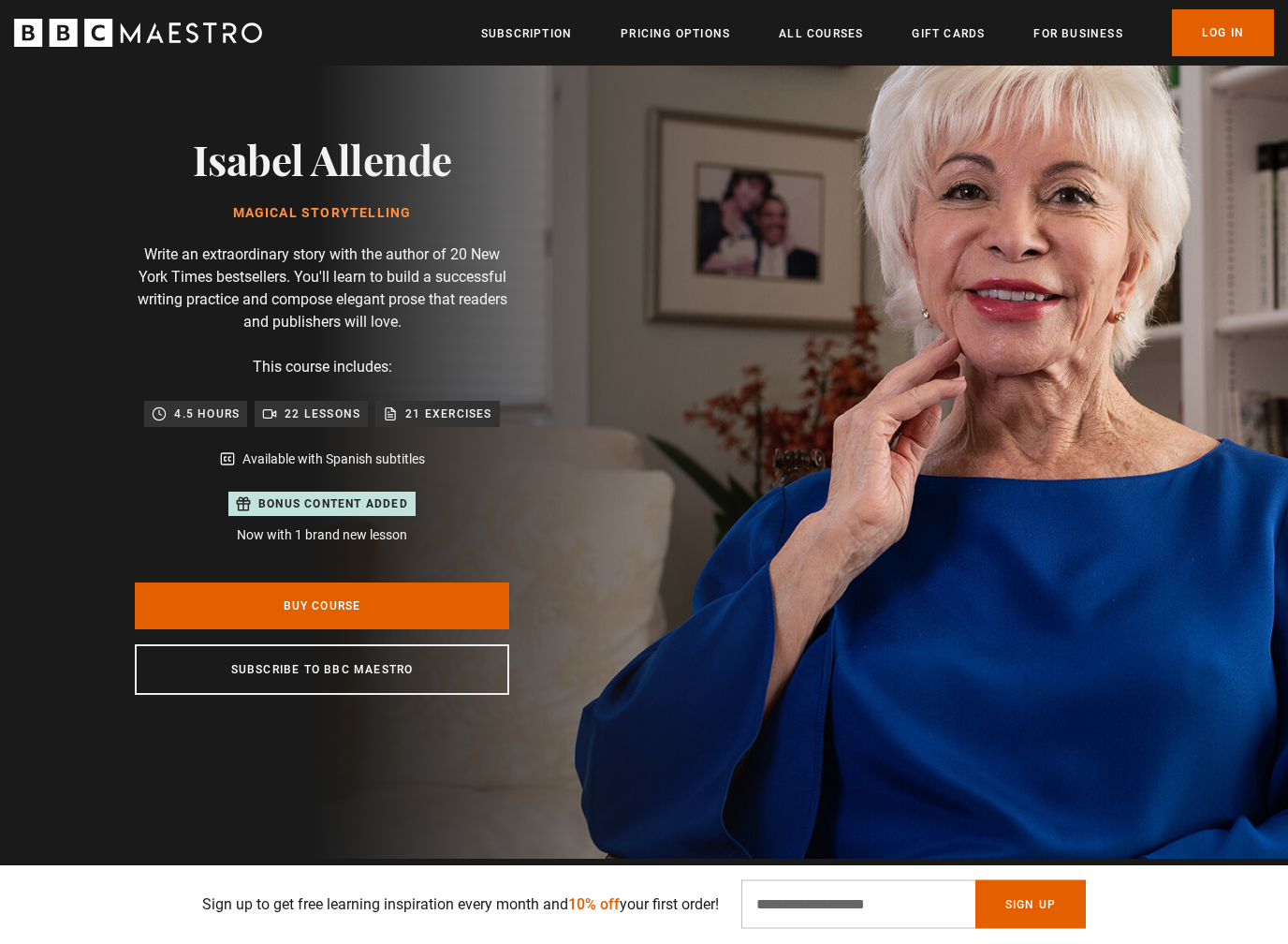 scroll, scrollTop: 95, scrollLeft: 0, axis: vertical 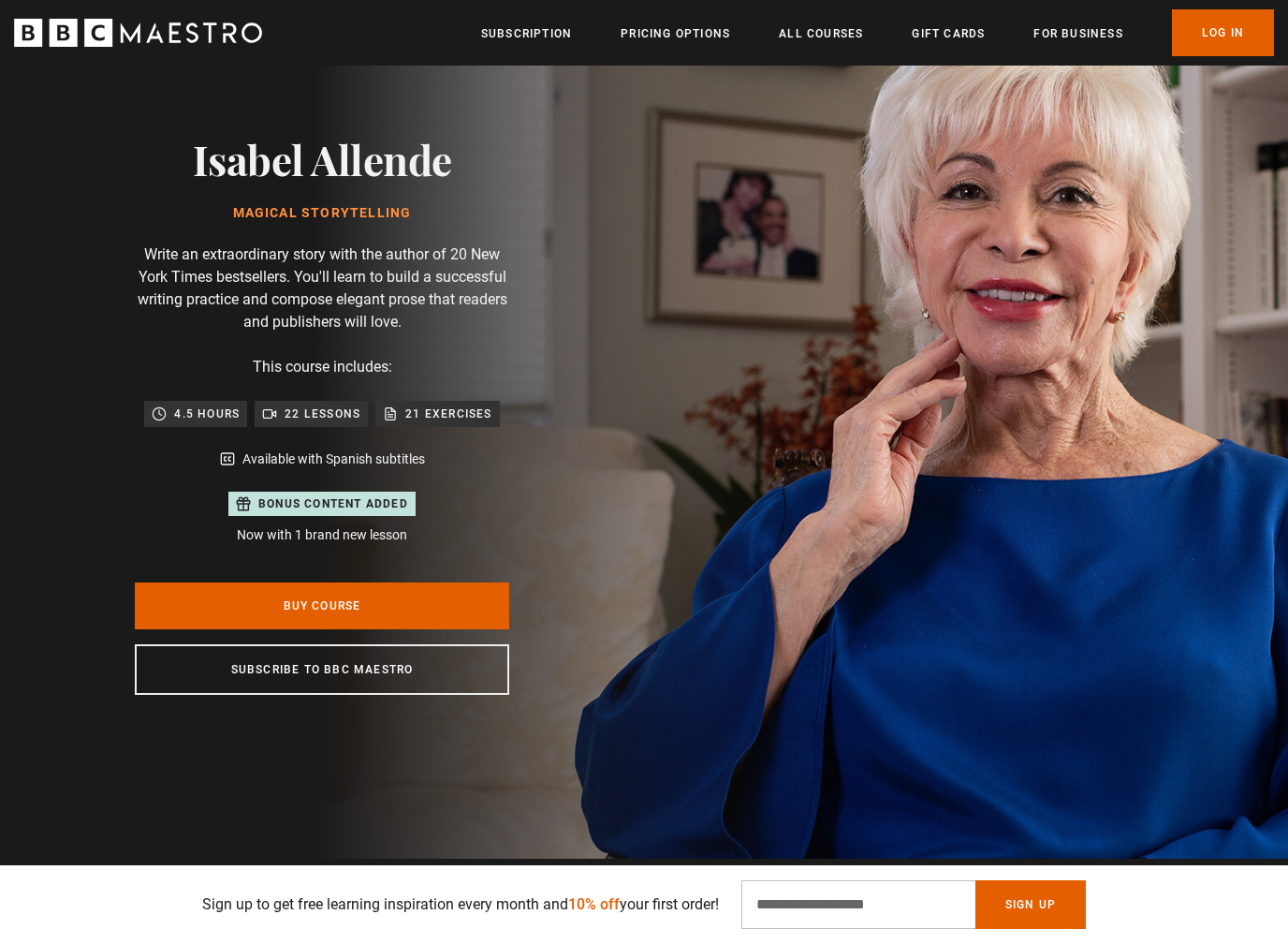 click on "Magical Storytelling" at bounding box center (322, 214) 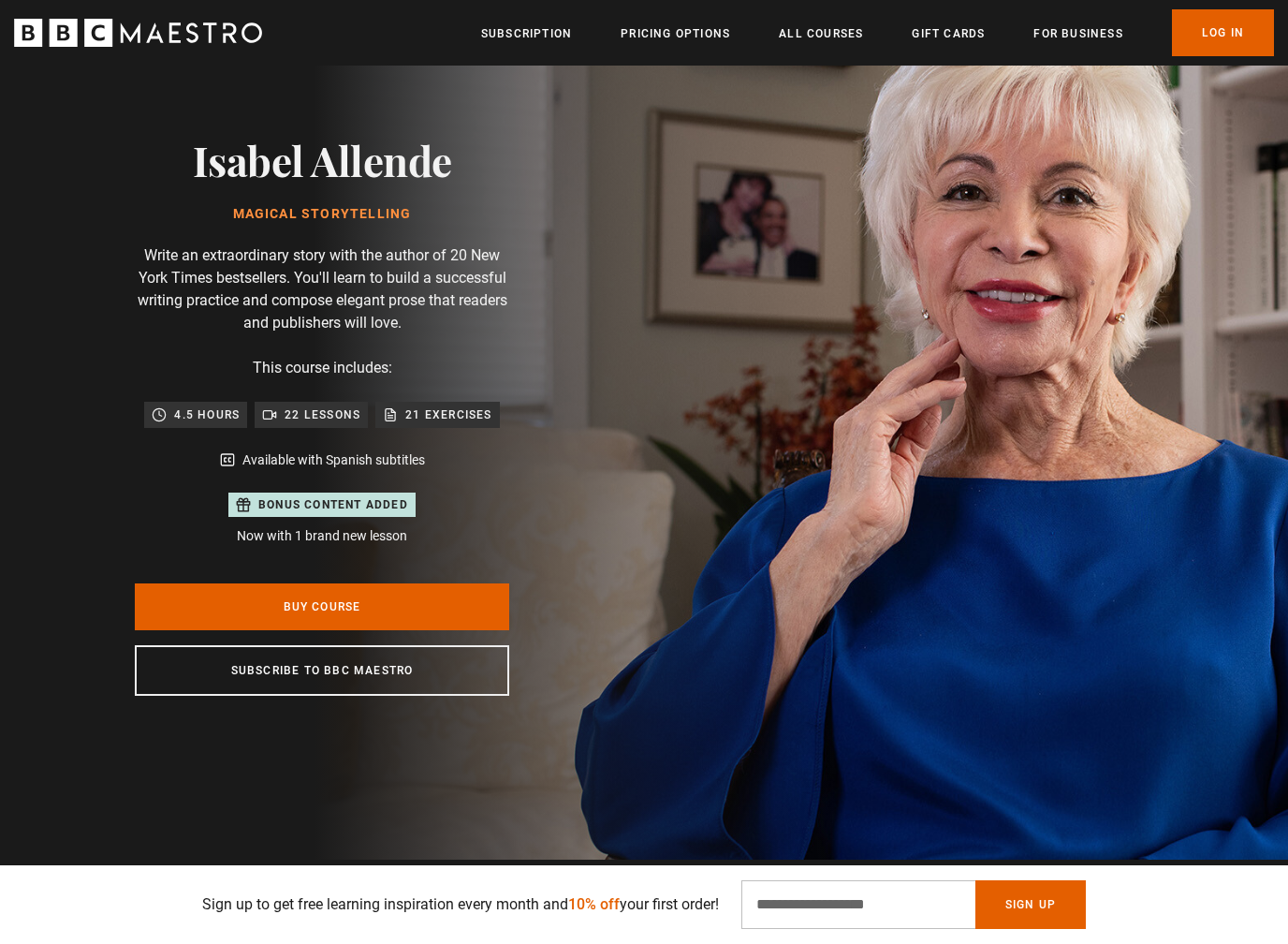 scroll, scrollTop: 92, scrollLeft: 0, axis: vertical 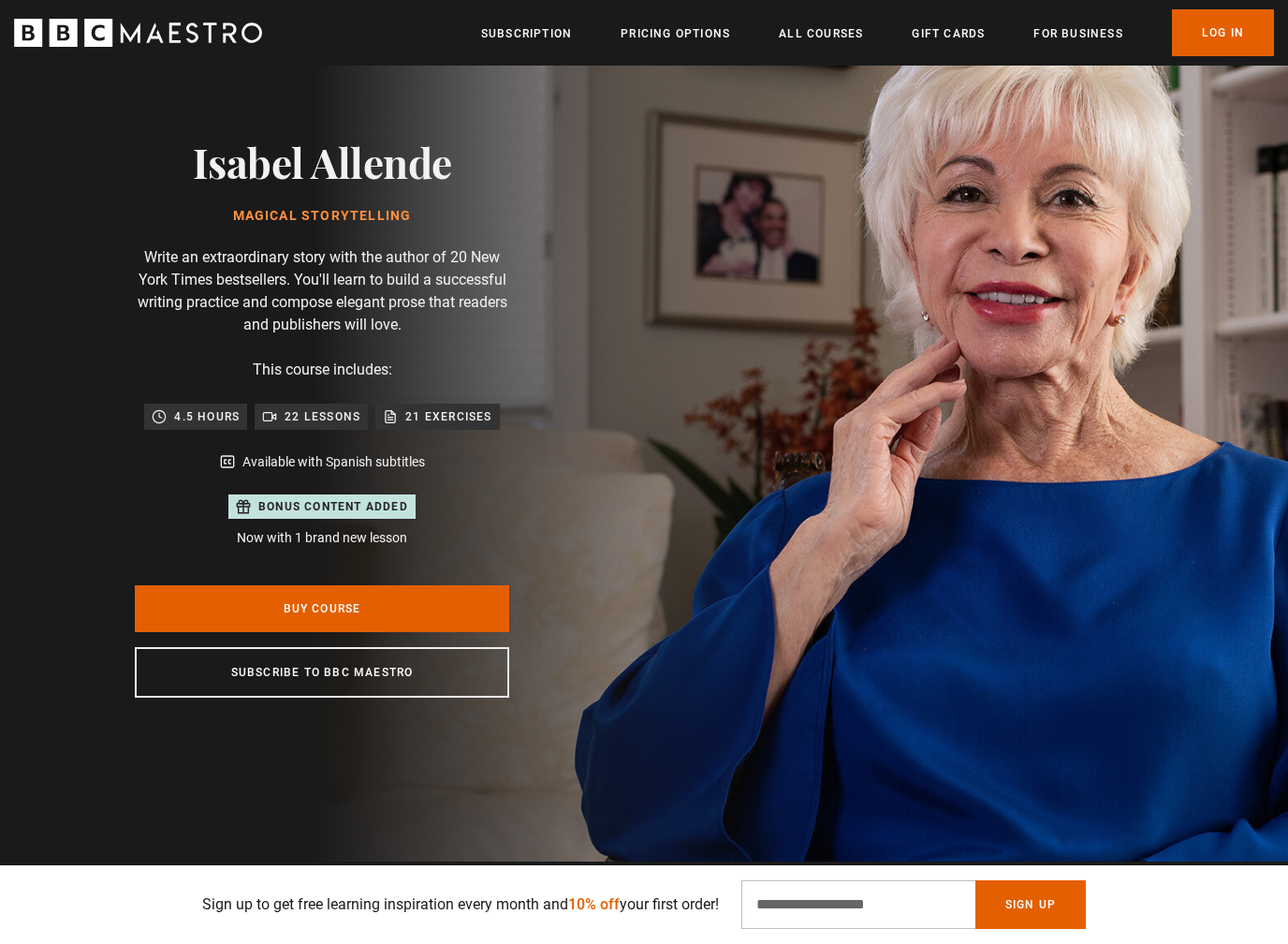 click on "Bonus content added
Now with 1 brand new lesson" at bounding box center [322, 521] 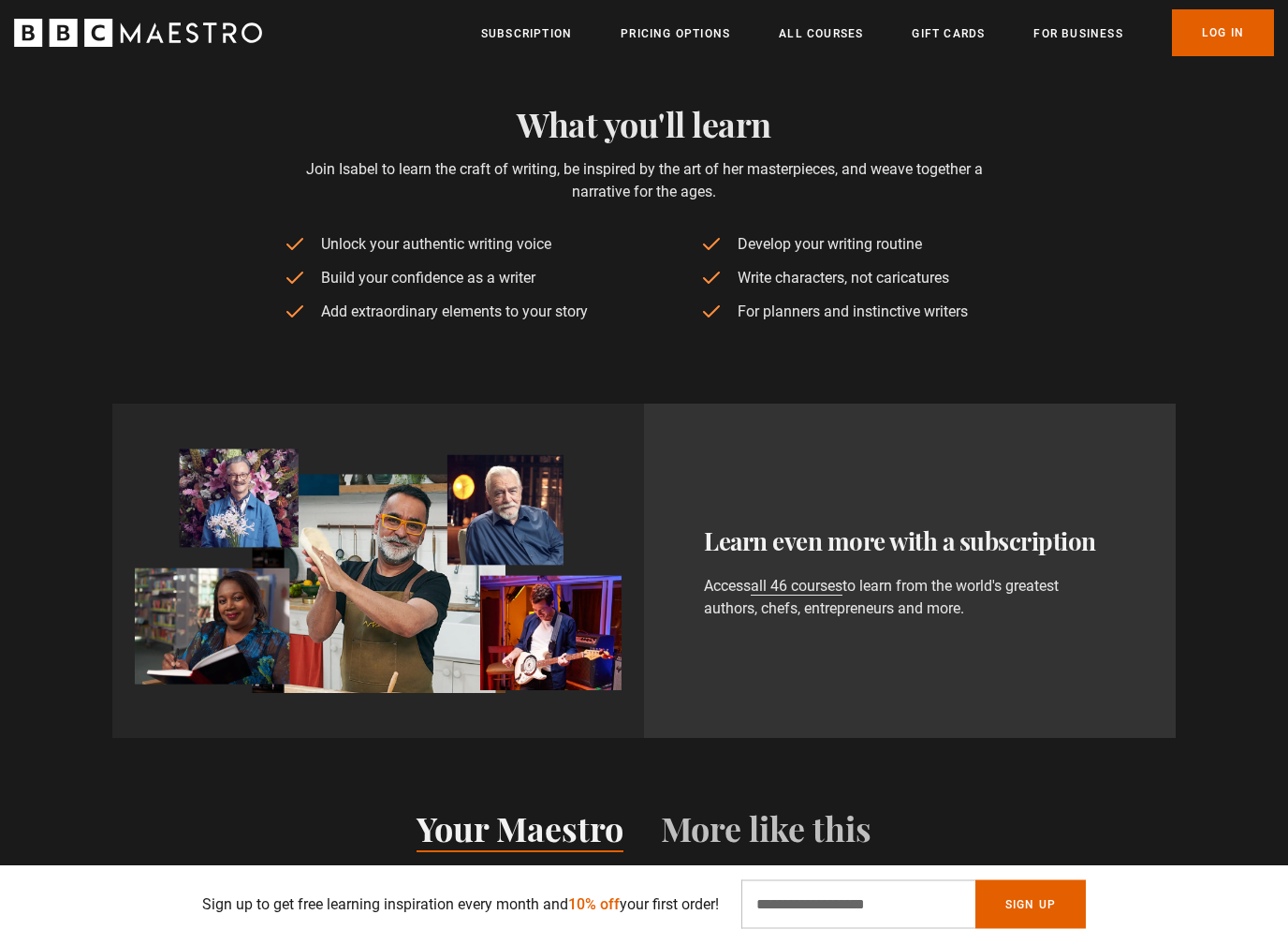 scroll, scrollTop: 932, scrollLeft: 0, axis: vertical 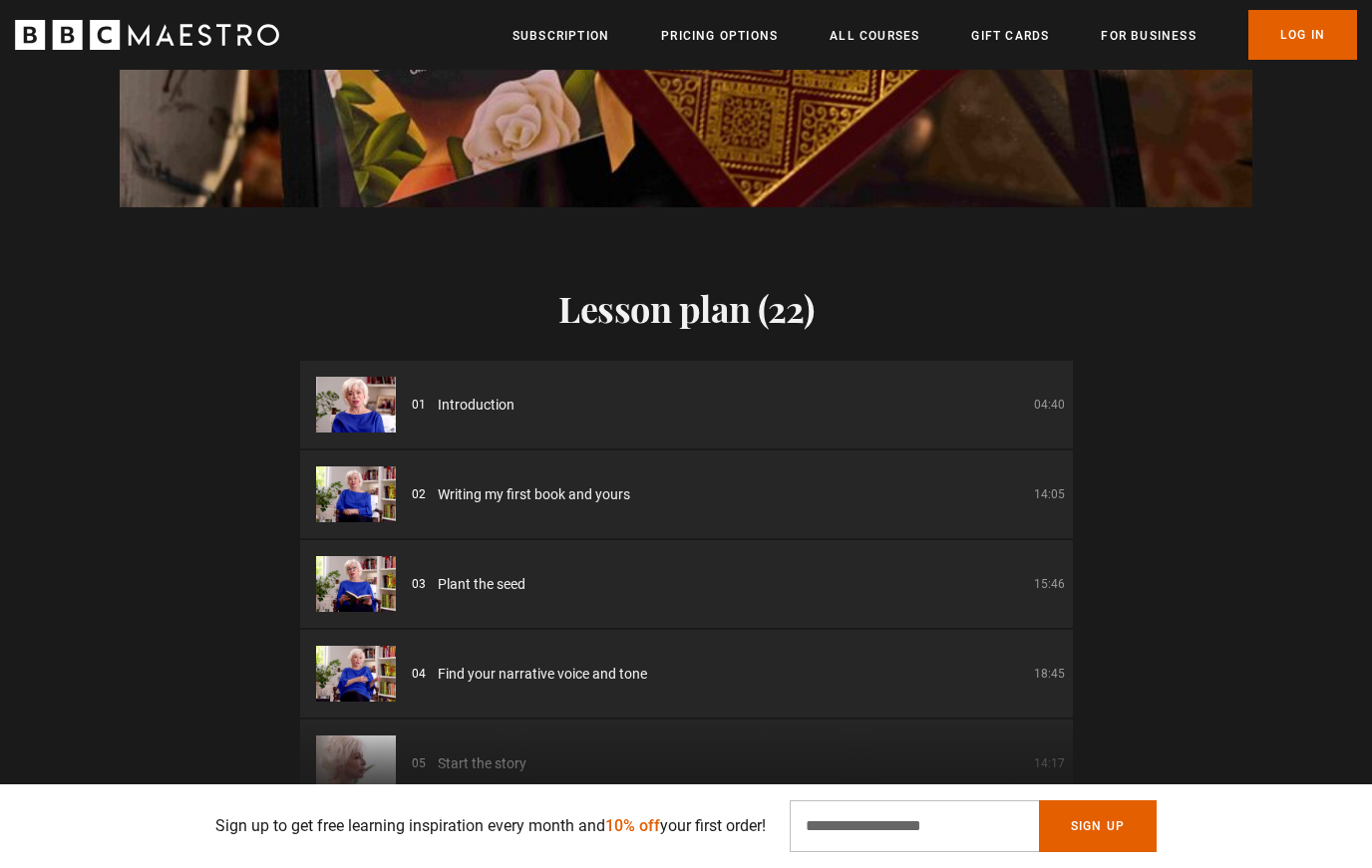 click on "Writing my first book and yours" at bounding box center [533, 494] 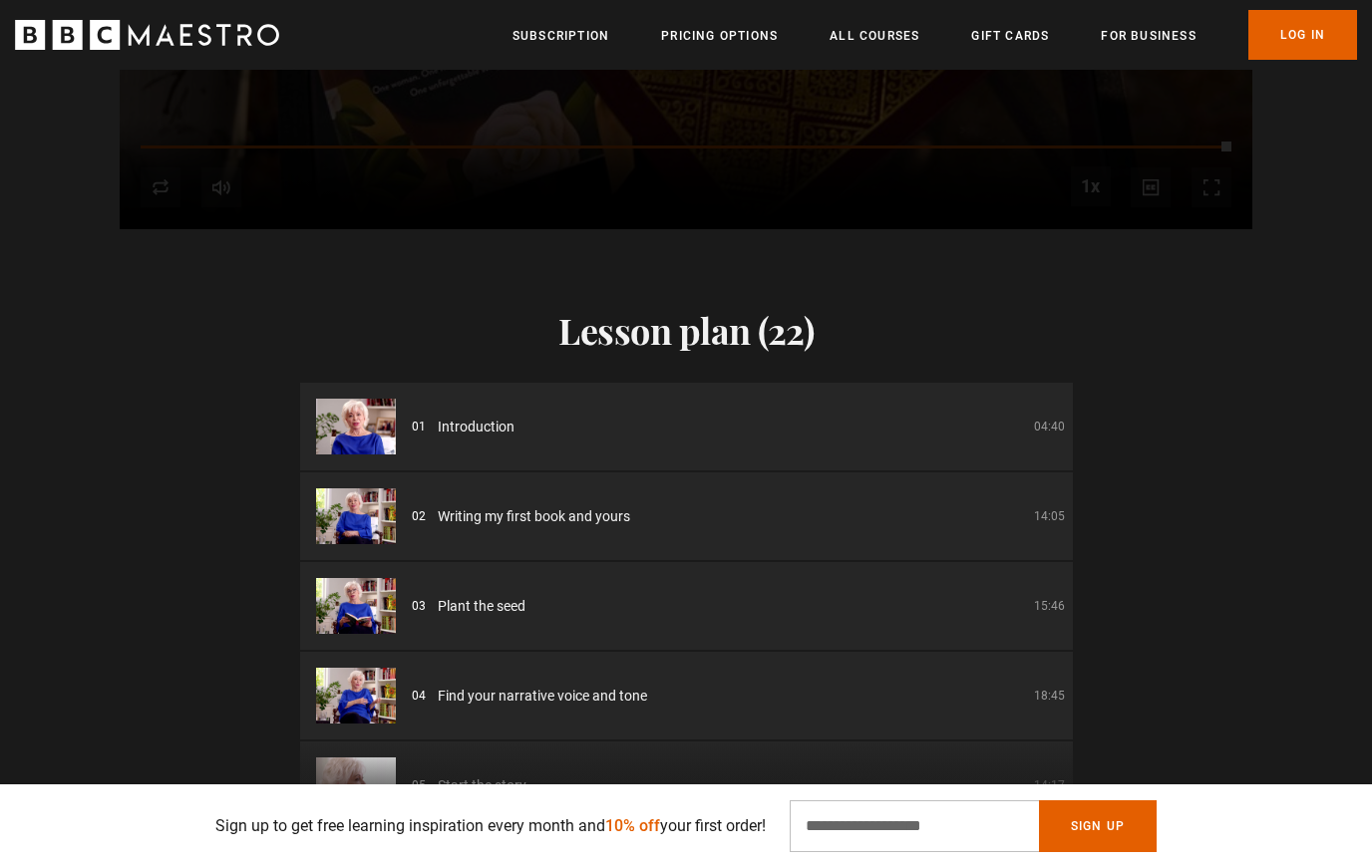 scroll, scrollTop: 2479, scrollLeft: 0, axis: vertical 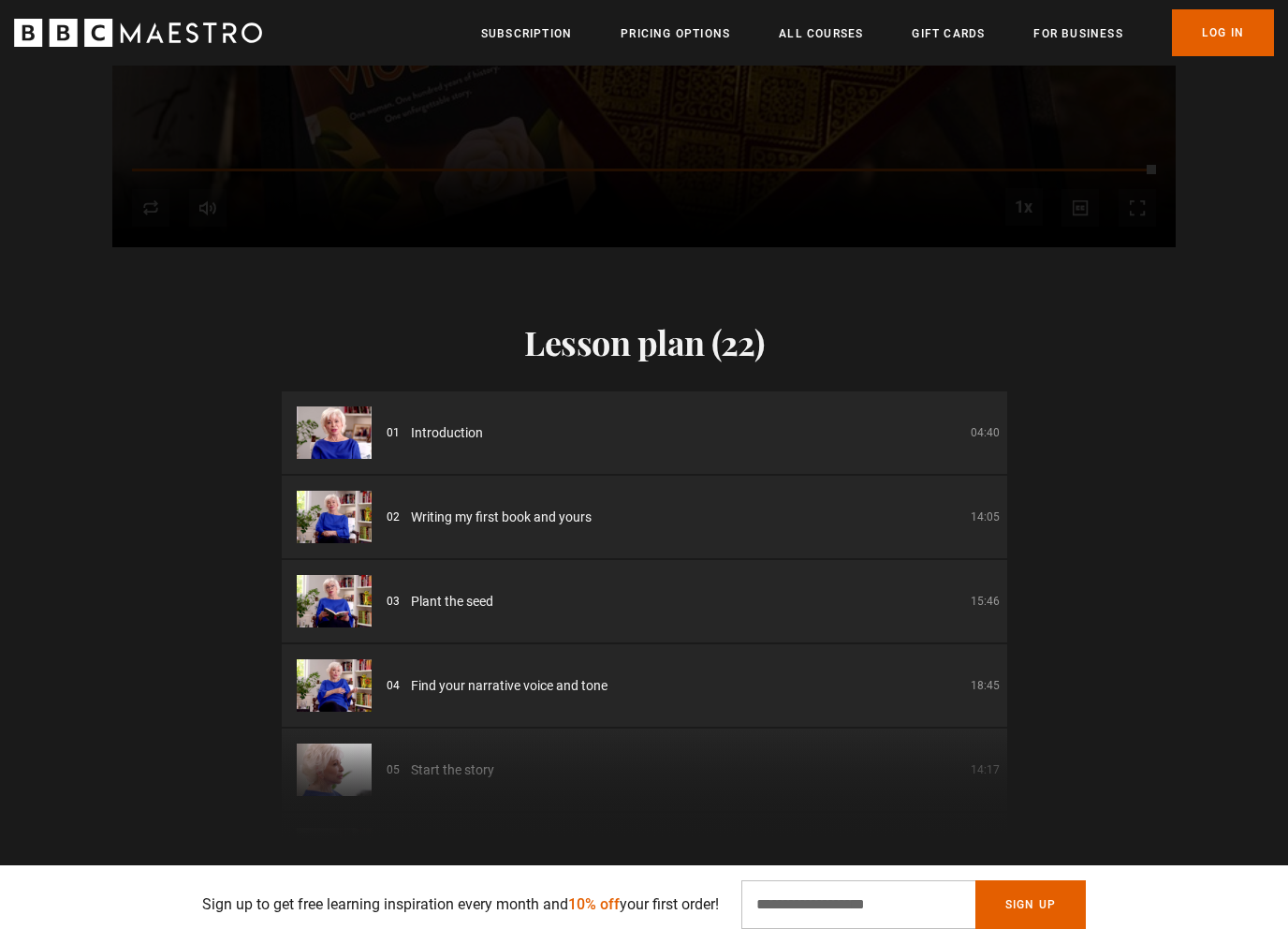 click at bounding box center (334, 433) 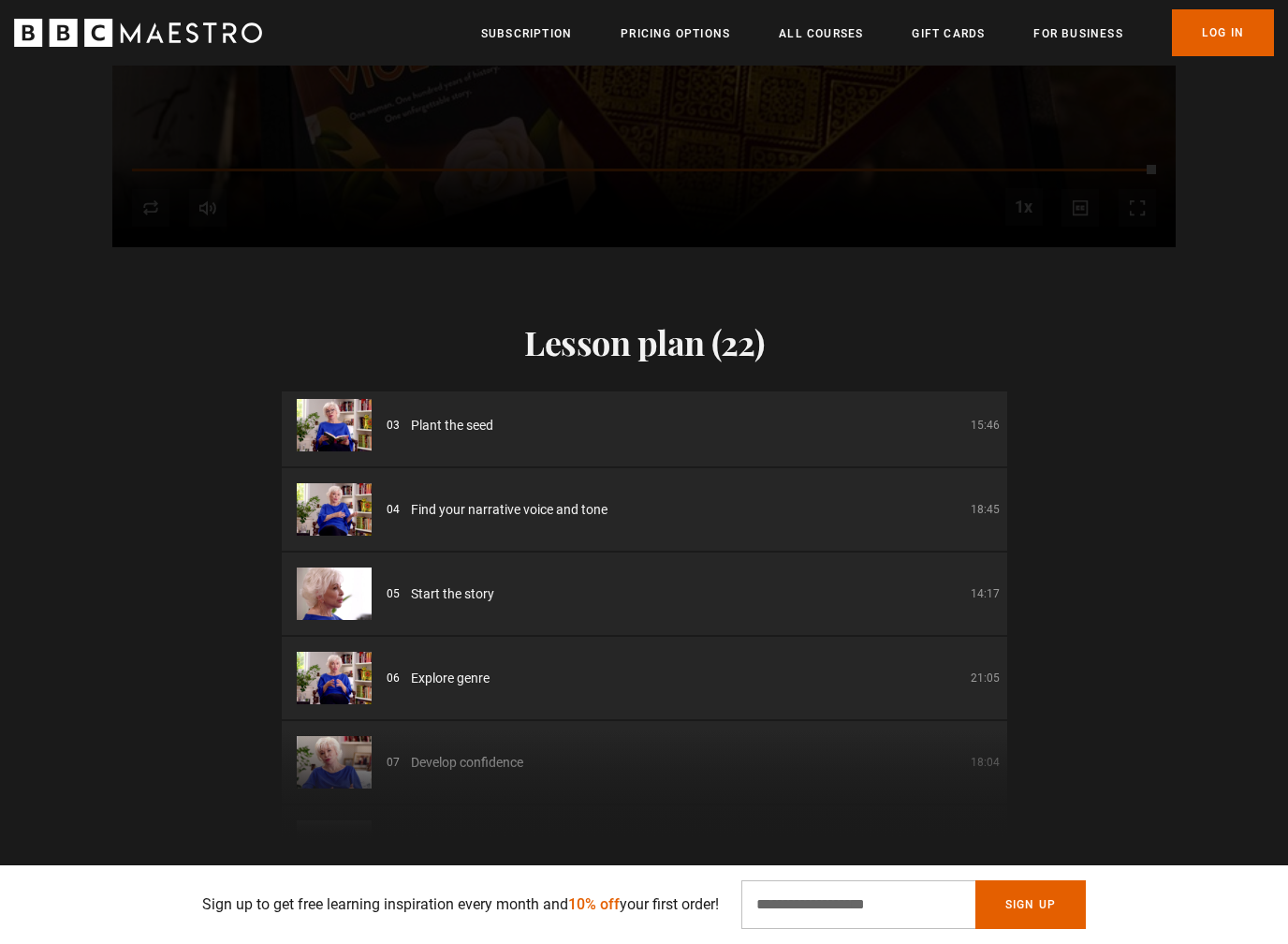scroll, scrollTop: 186, scrollLeft: 0, axis: vertical 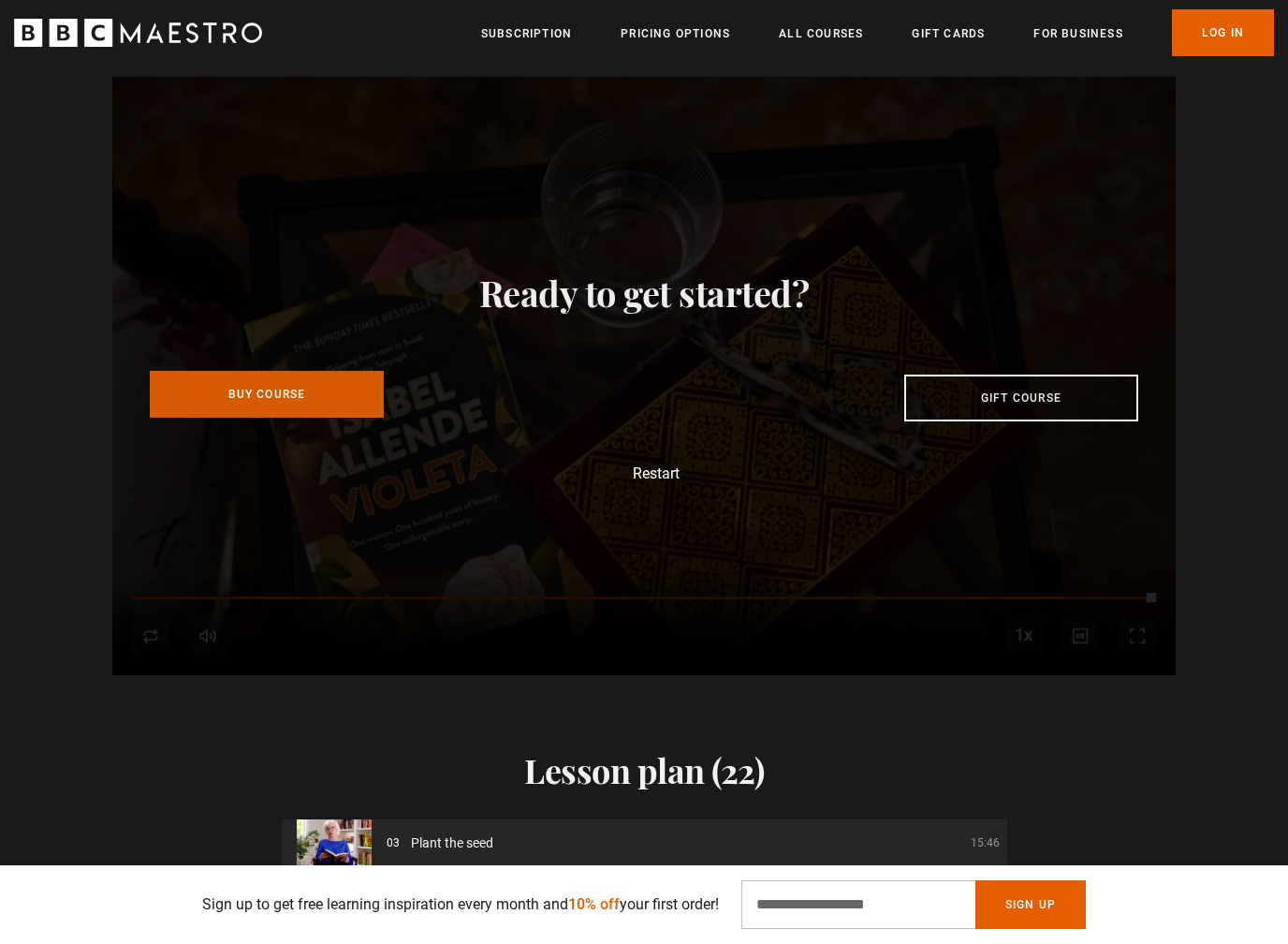 click on "Buy Course" at bounding box center (267, 394) 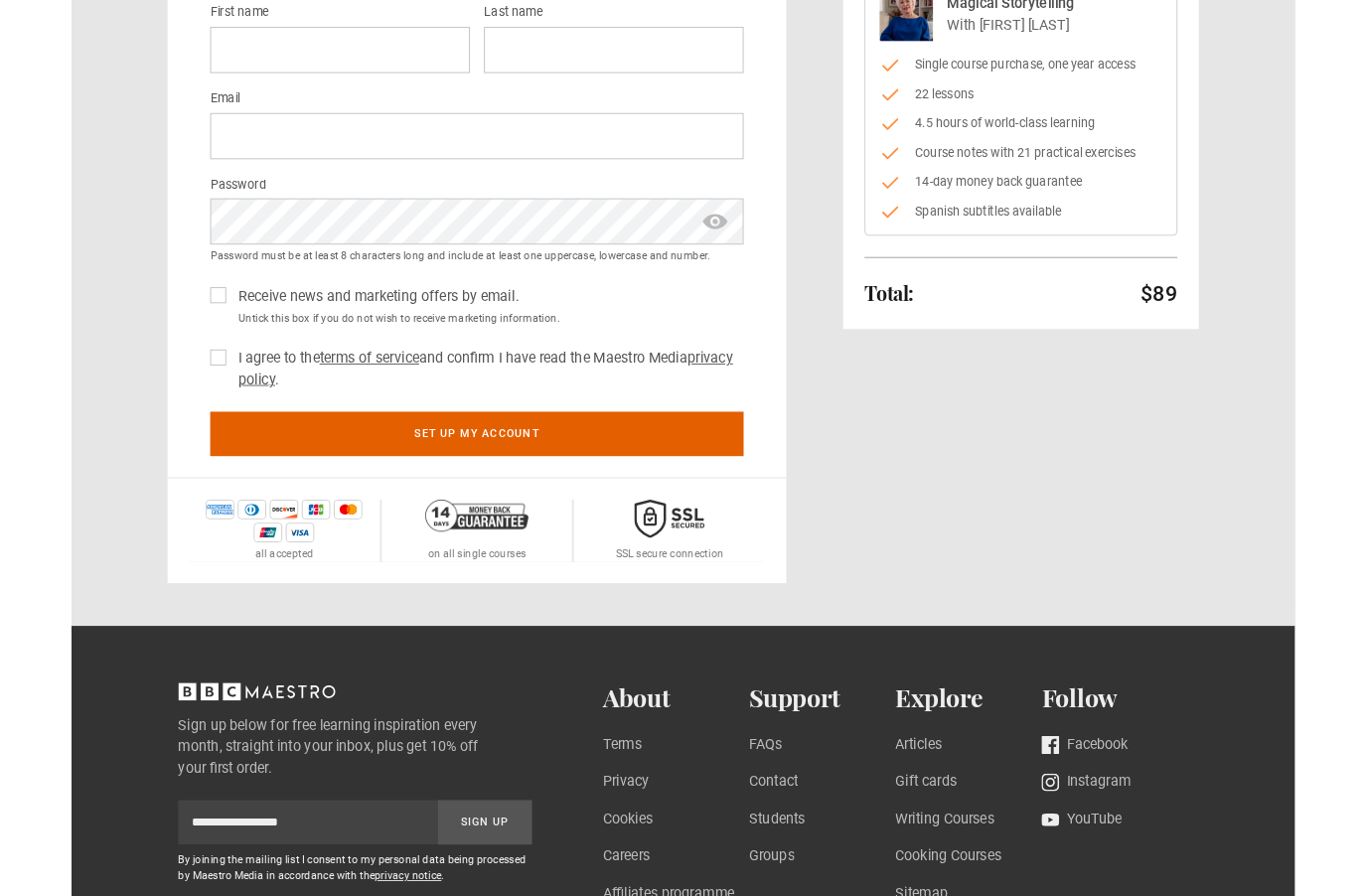 scroll, scrollTop: 0, scrollLeft: 0, axis: both 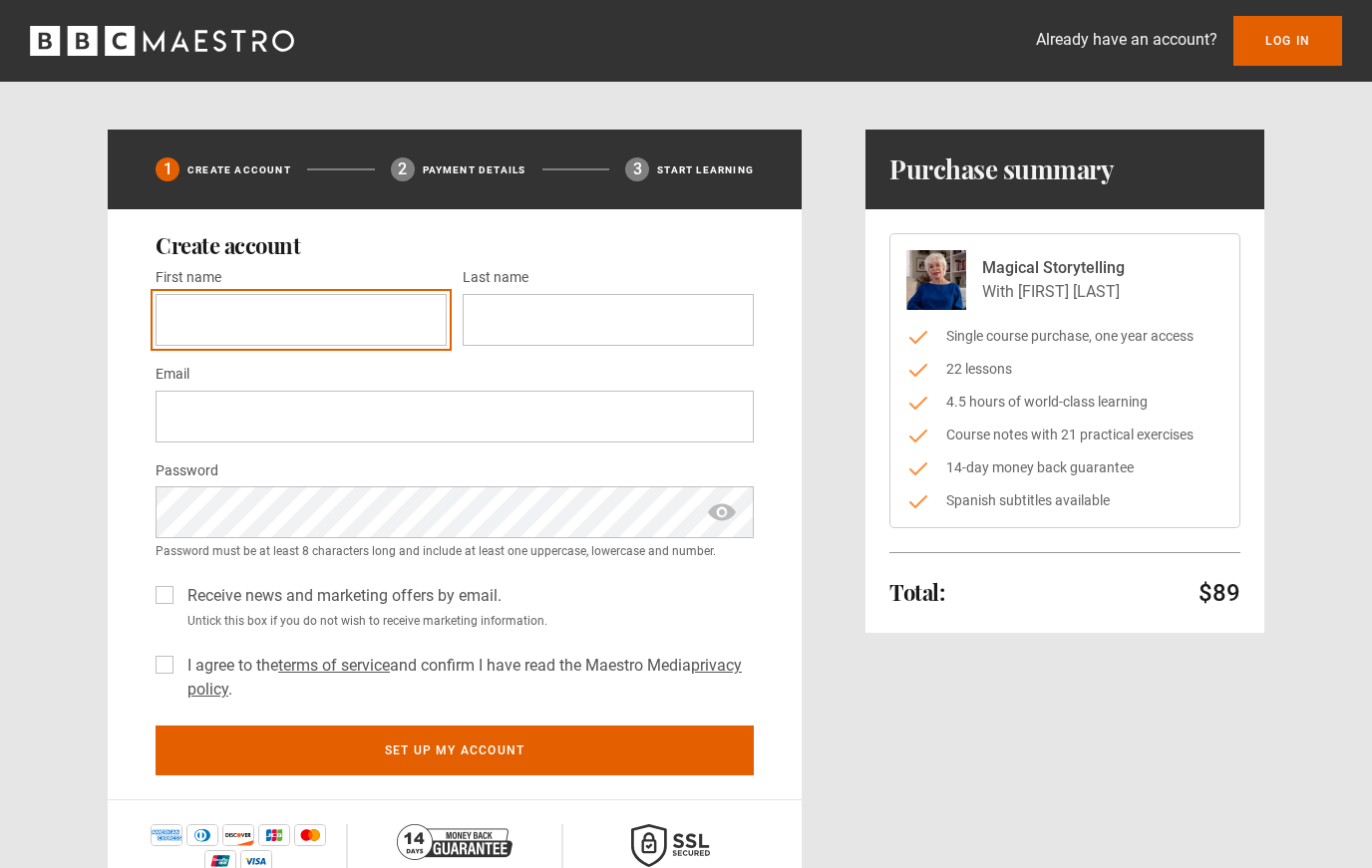 click on "First name  *" at bounding box center [301, 320] 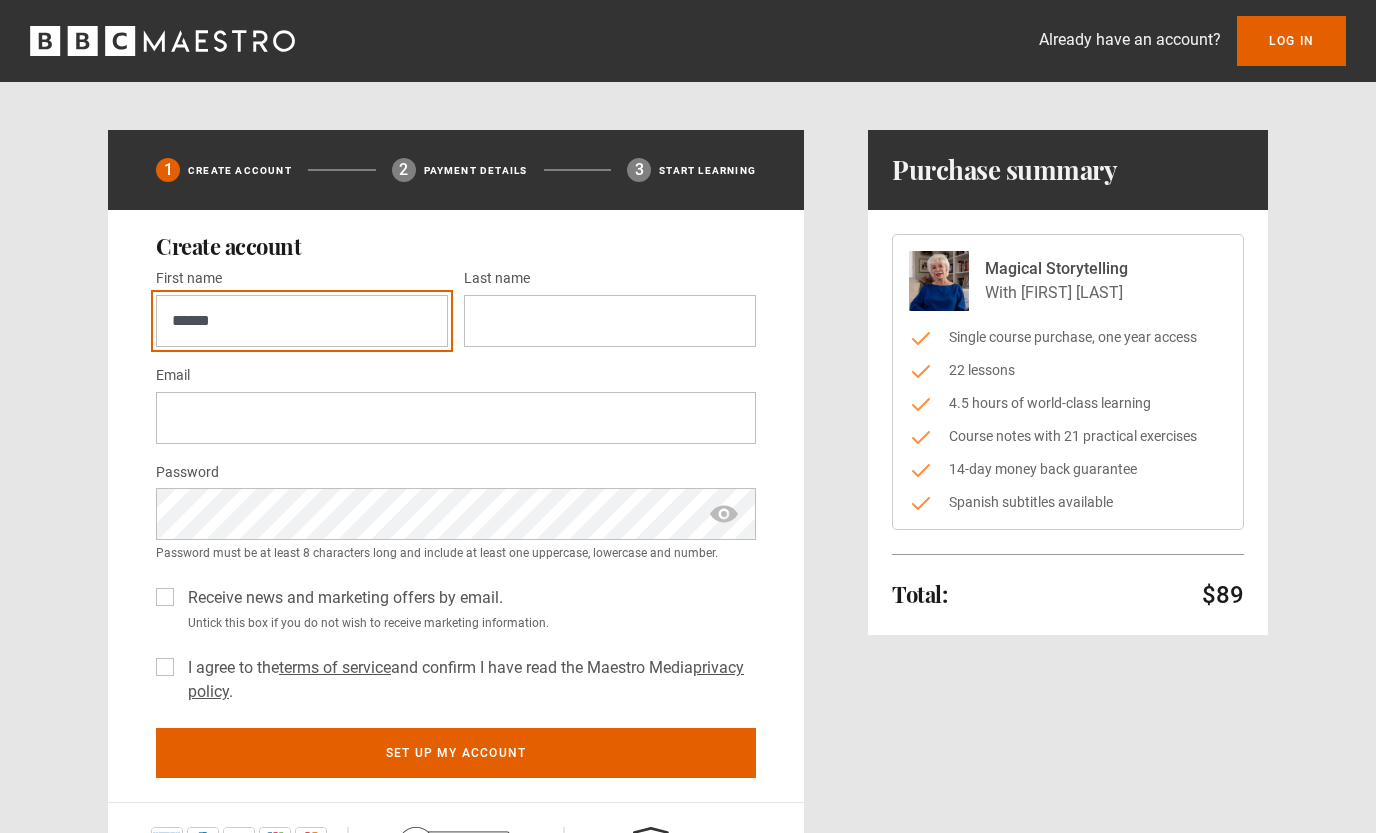 type on "******" 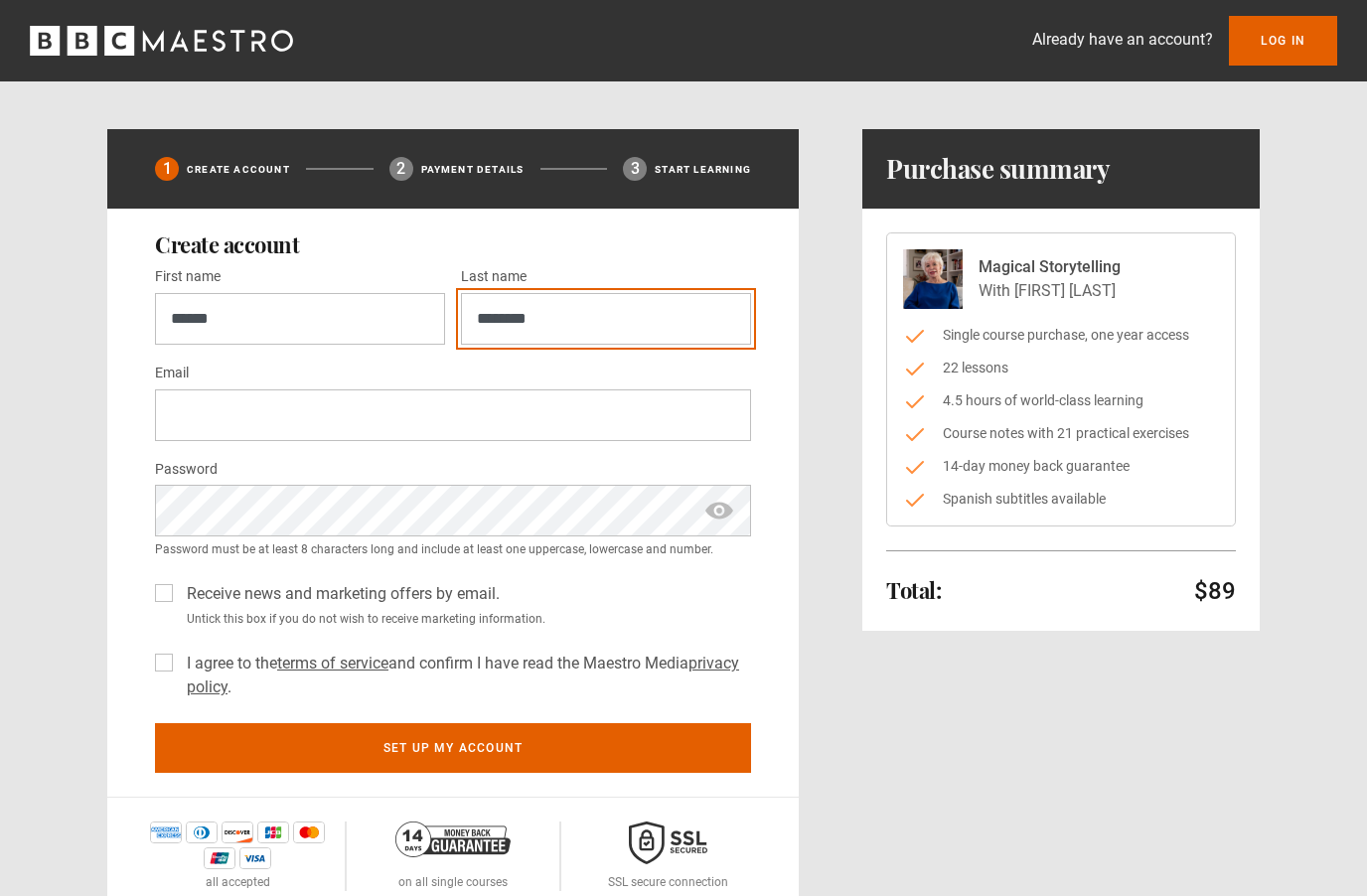 type on "********" 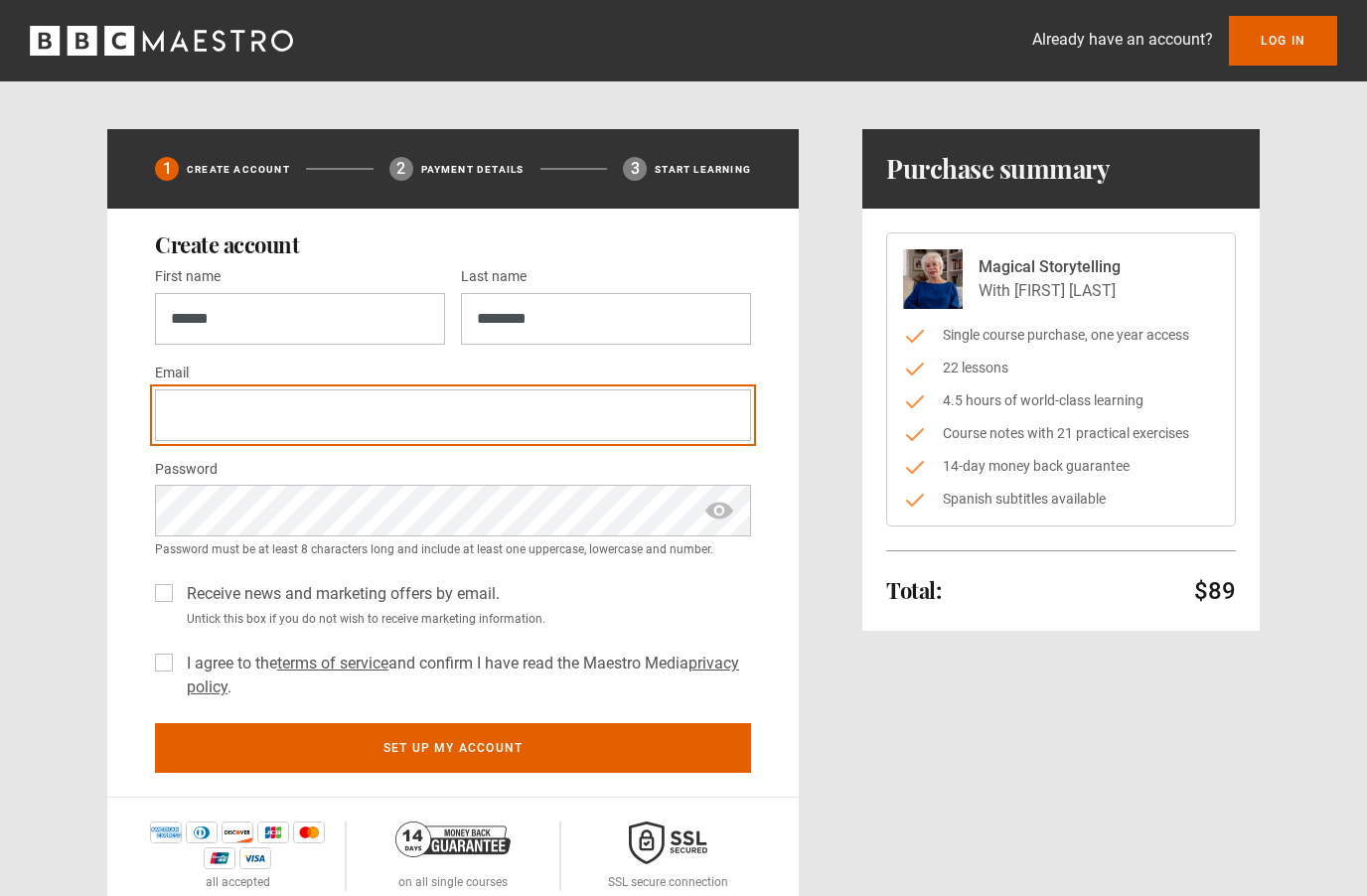 click on "Email  *" at bounding box center (453, 415) 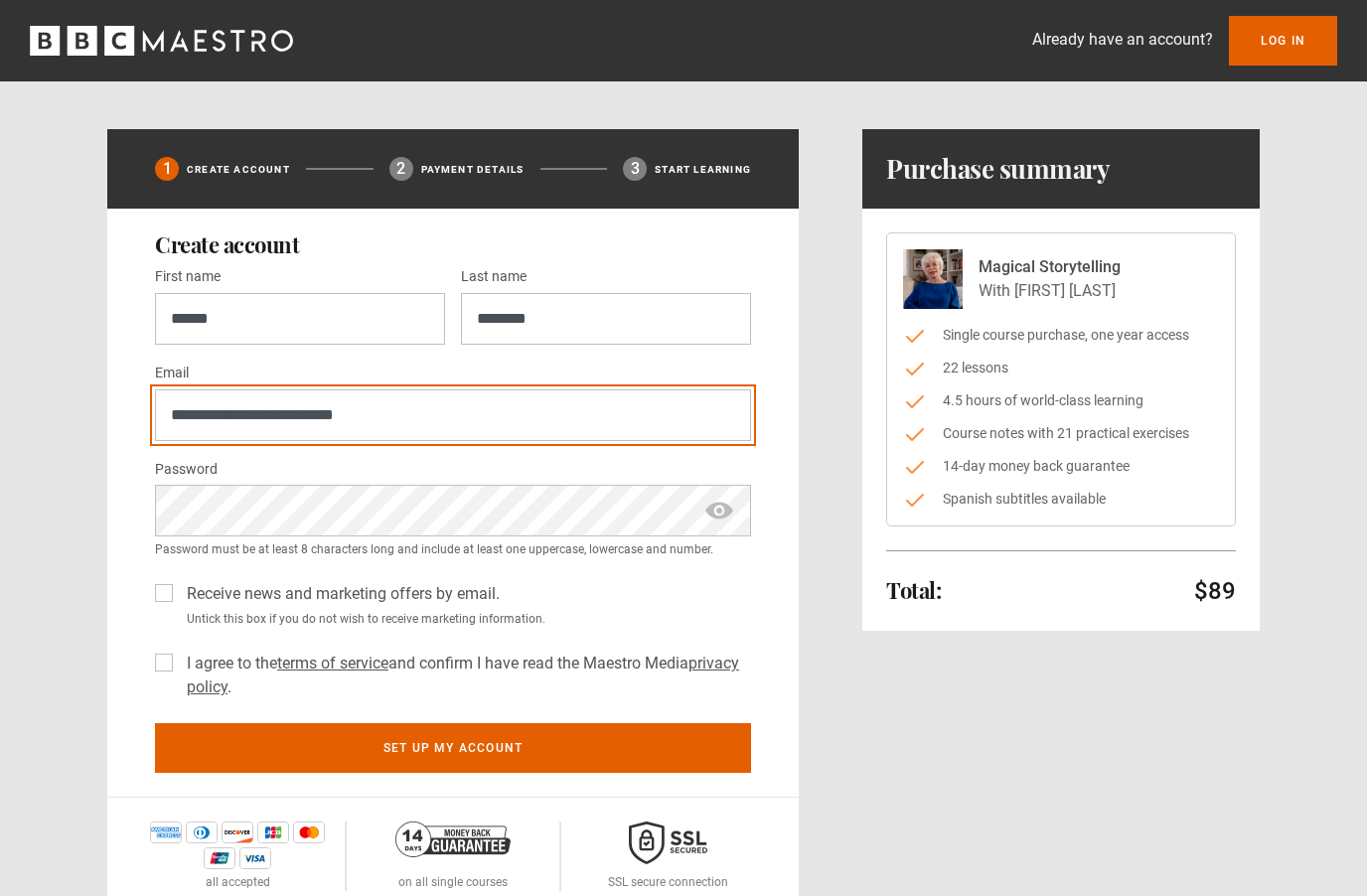 type on "**********" 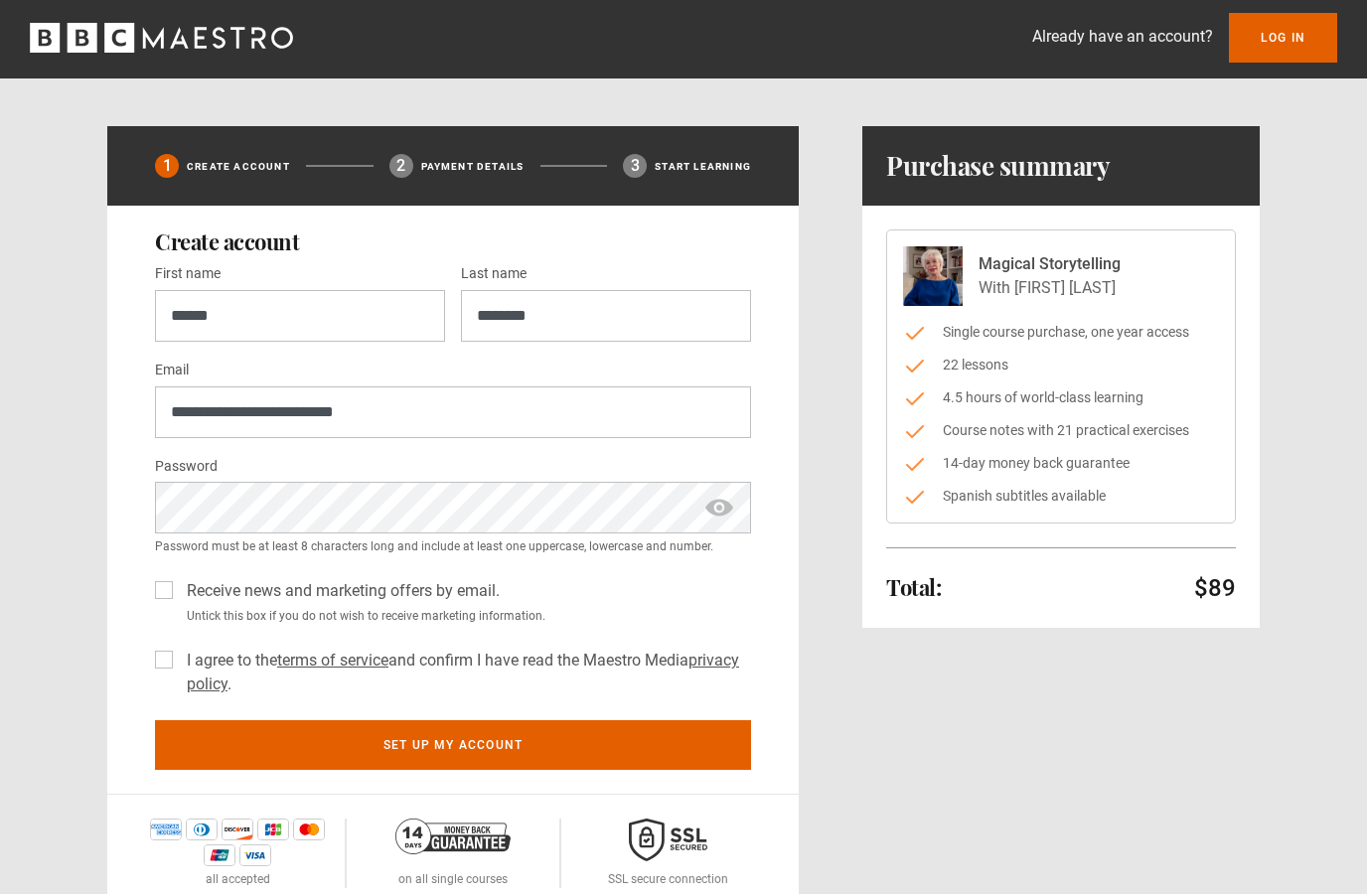 click on "Receive news and marketing offers by email." at bounding box center (339, 594) 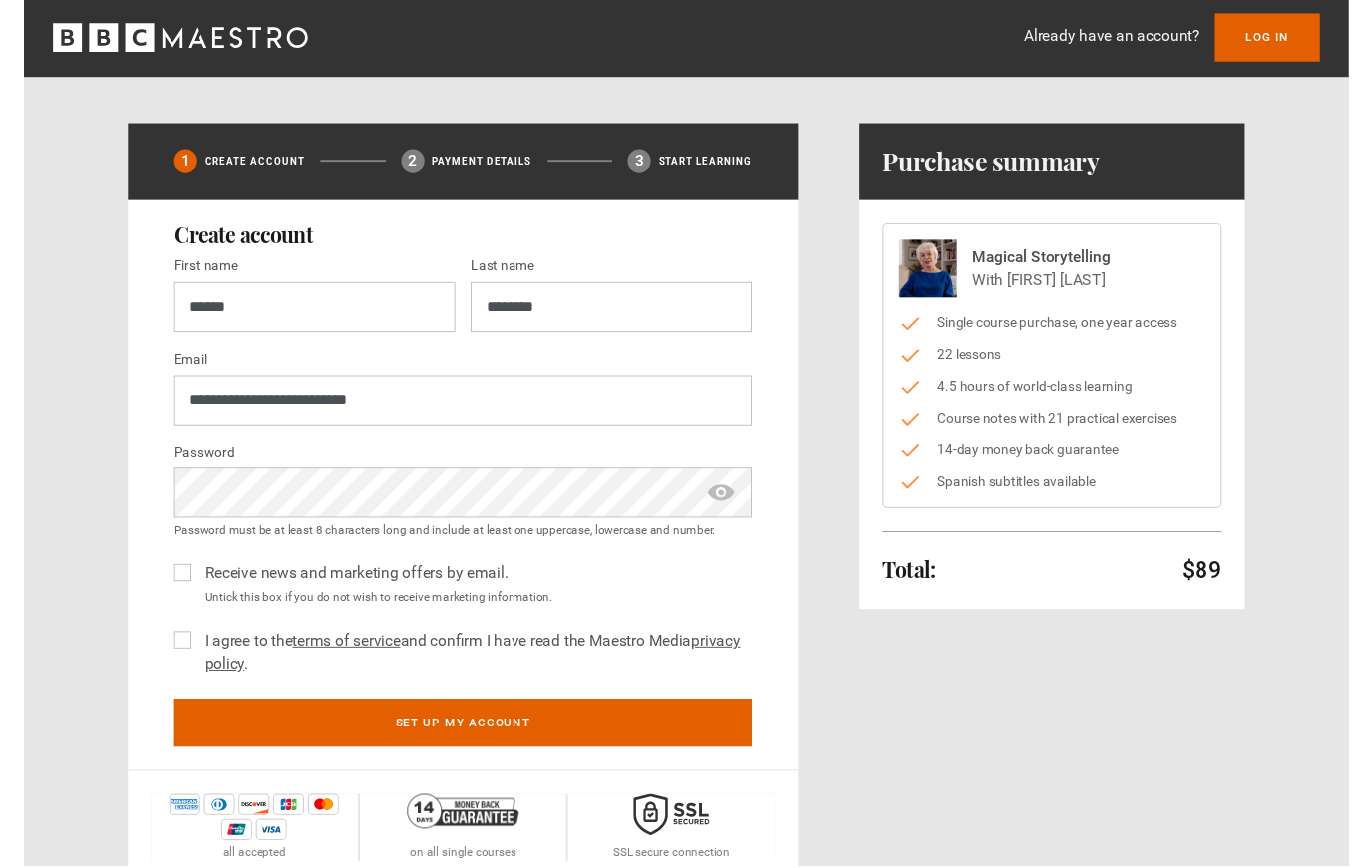 scroll, scrollTop: 3, scrollLeft: 0, axis: vertical 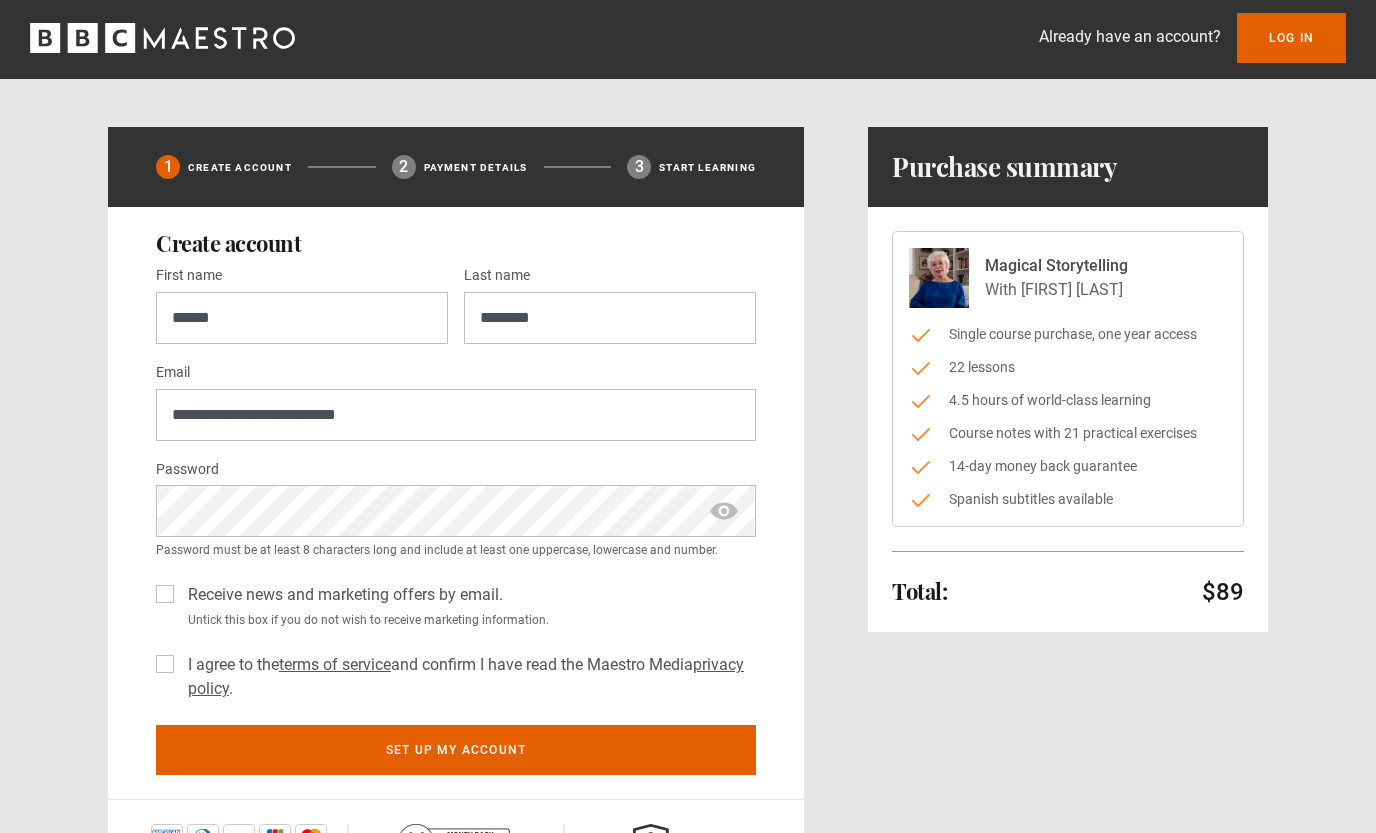 click at bounding box center (724, 511) 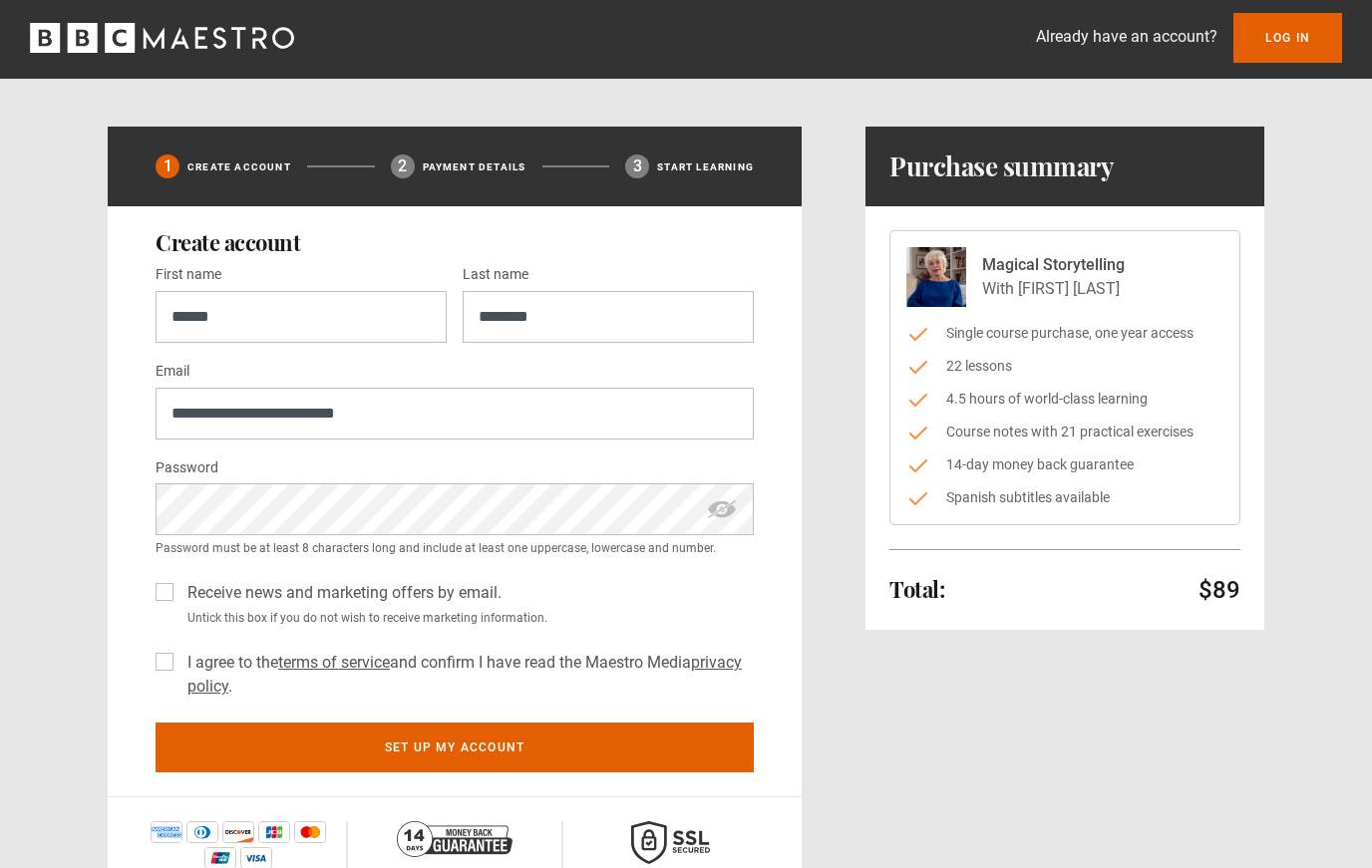 click on "I agree to the  terms of service  and confirm I have read the Maestro Media  privacy policy ." at bounding box center [467, 675] 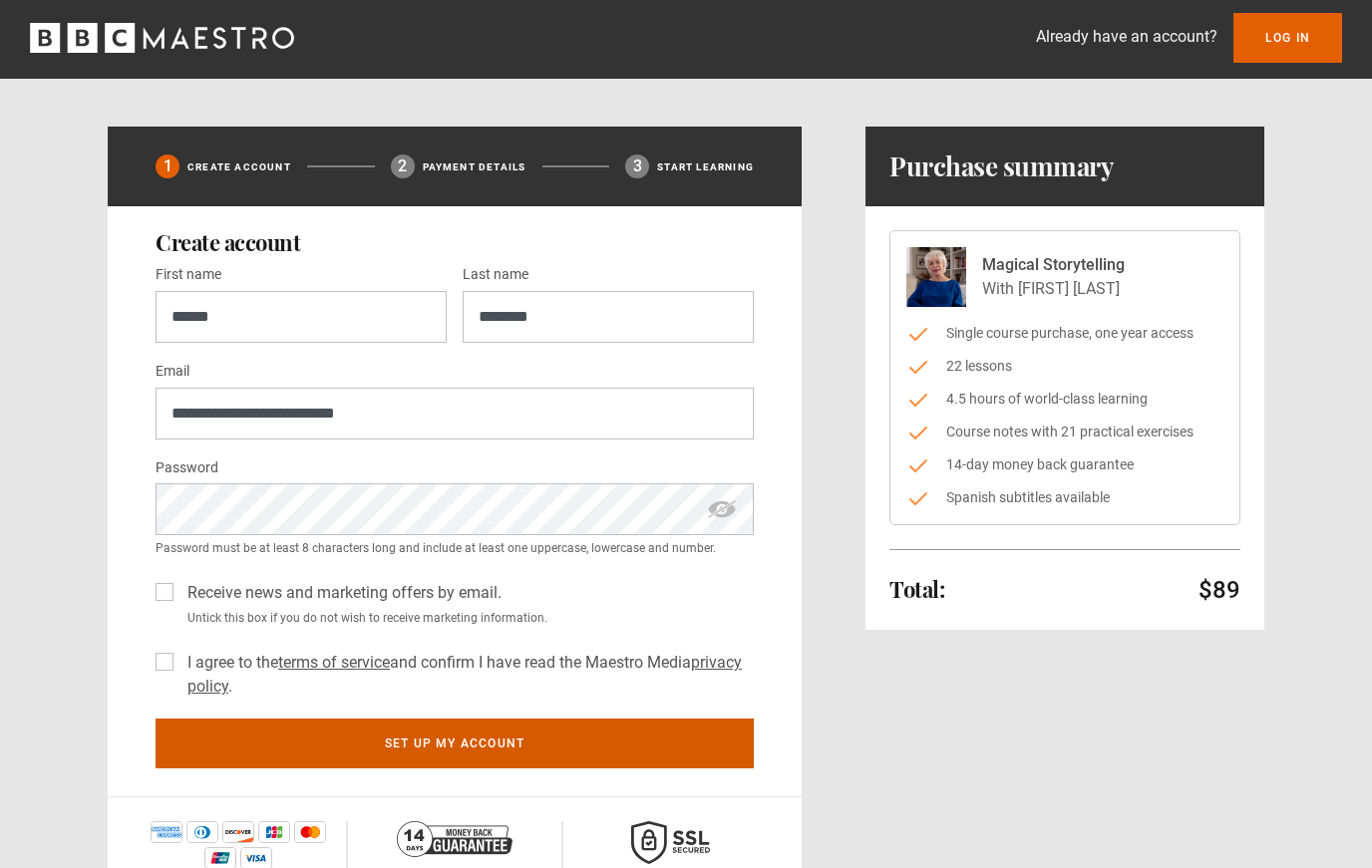 click on "Set up my account" at bounding box center [455, 743] 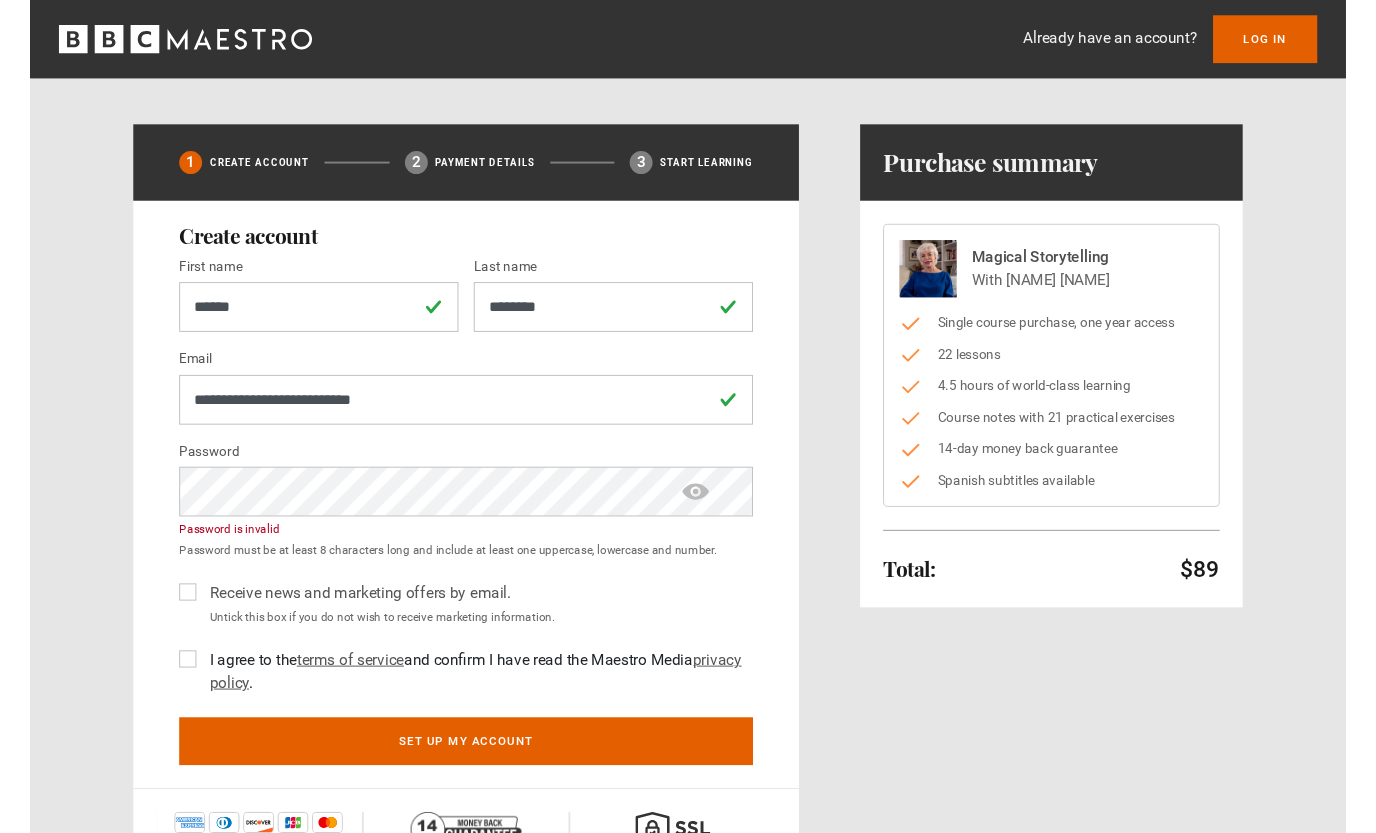 scroll, scrollTop: 0, scrollLeft: 0, axis: both 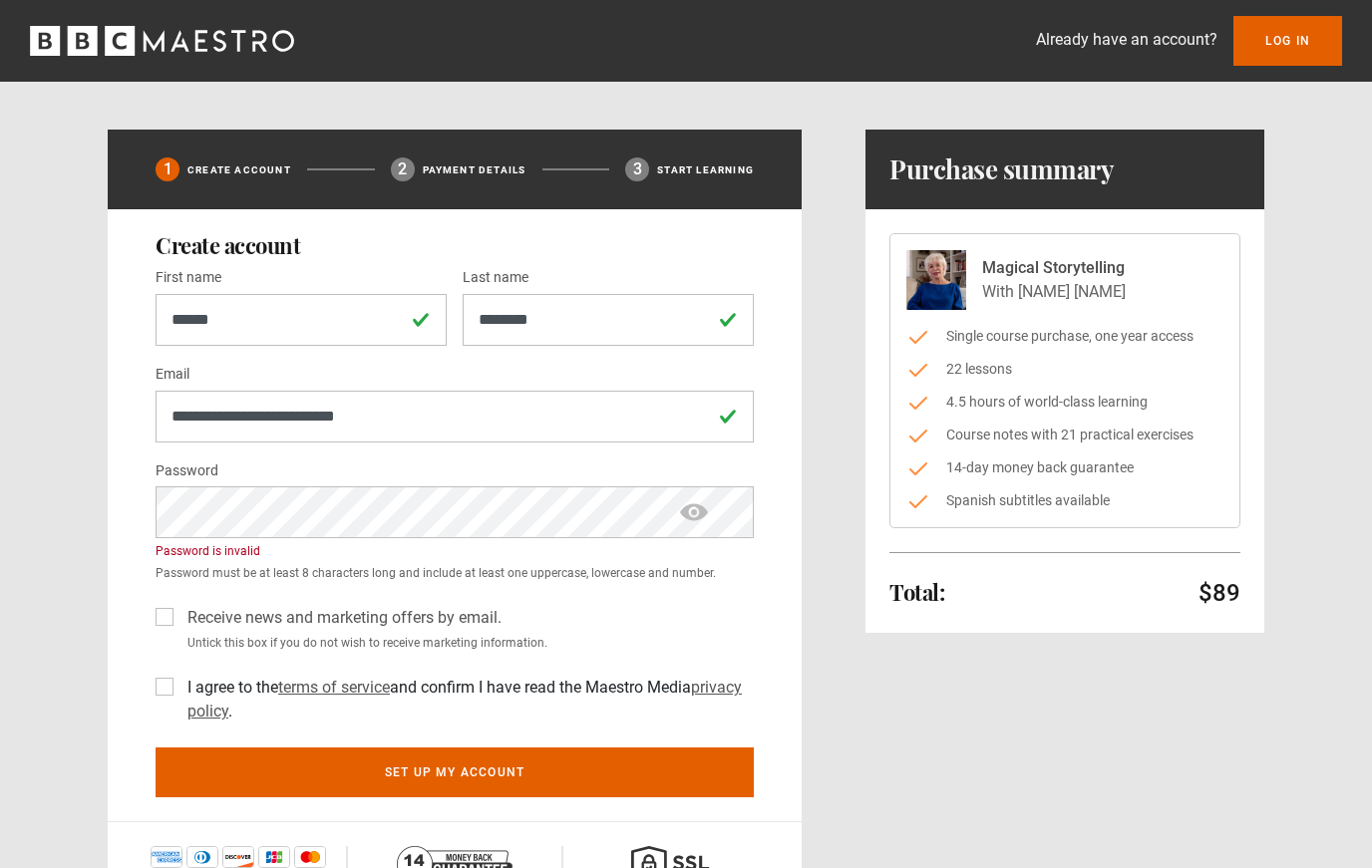 click on "Receive news and marketing offers by email." at bounding box center (340, 618) 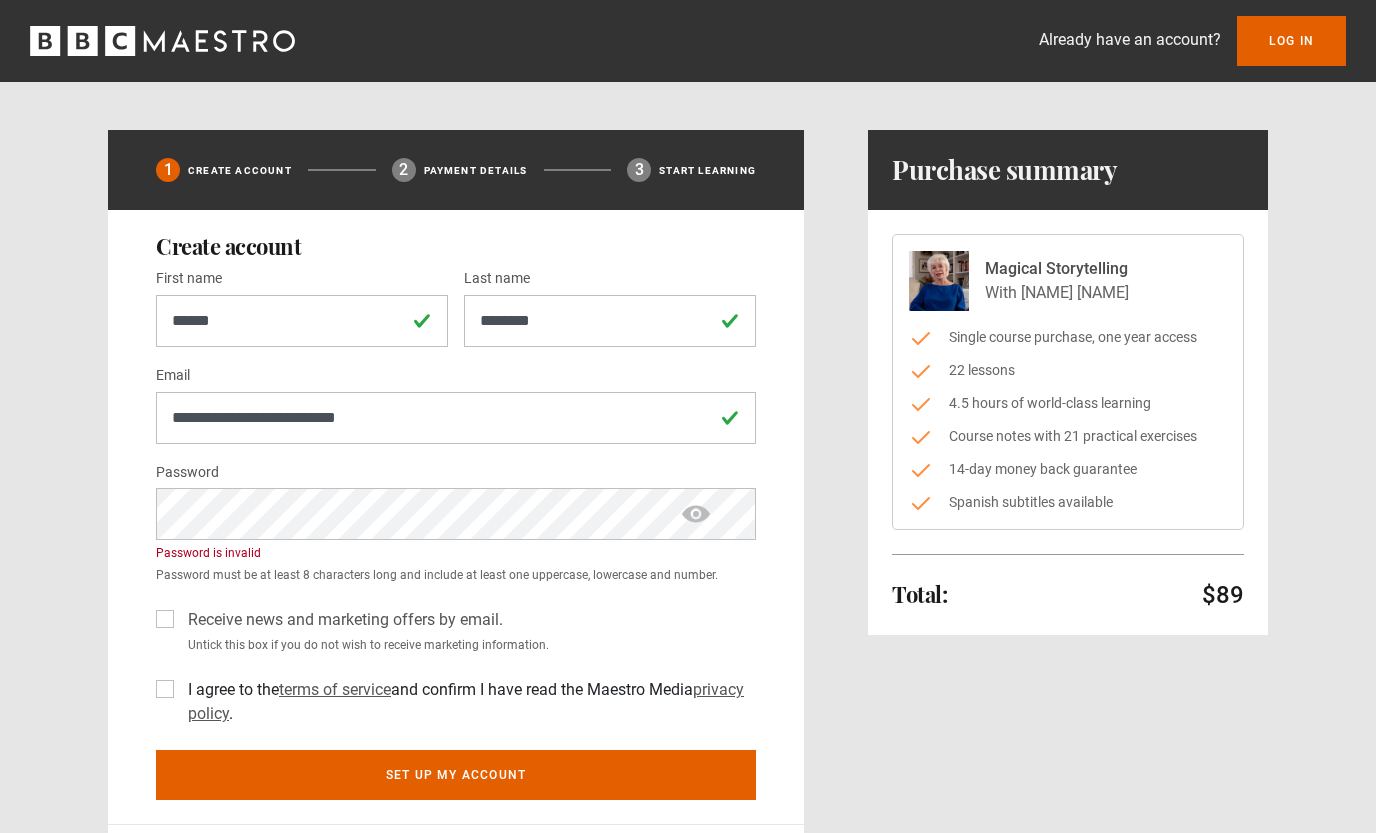 click at bounding box center (696, 514) 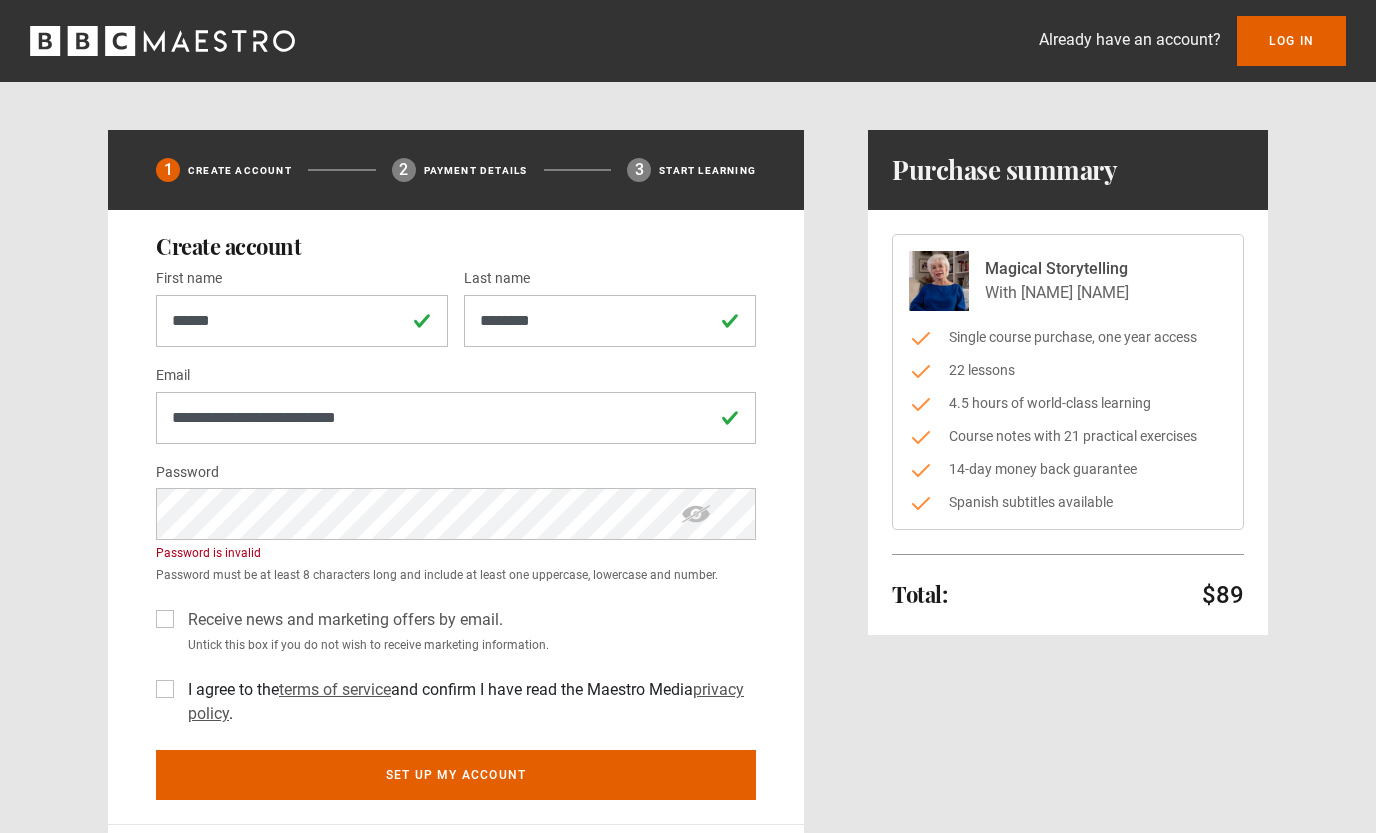 click on "Receive news and marketing offers by email." at bounding box center (341, 620) 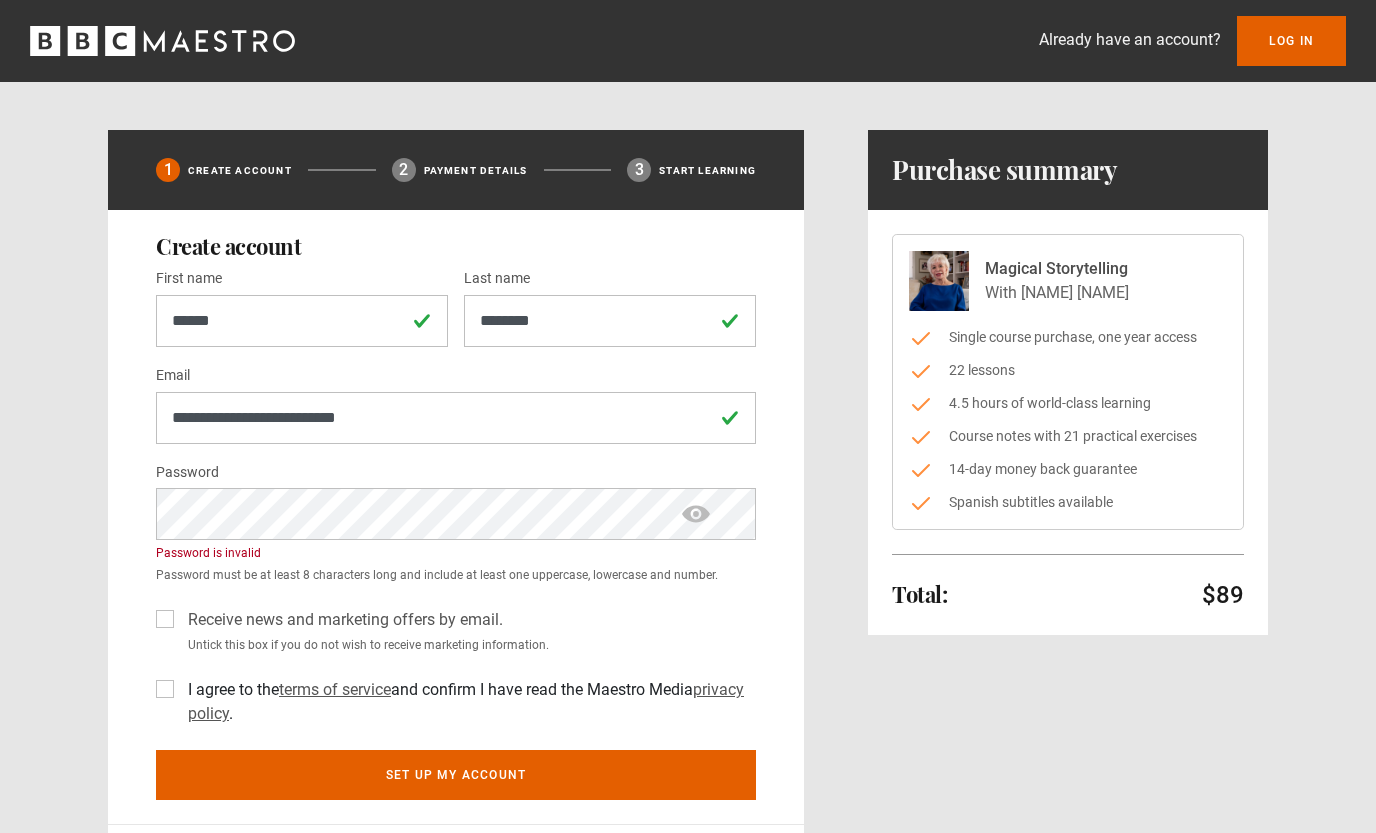 click at bounding box center [696, 514] 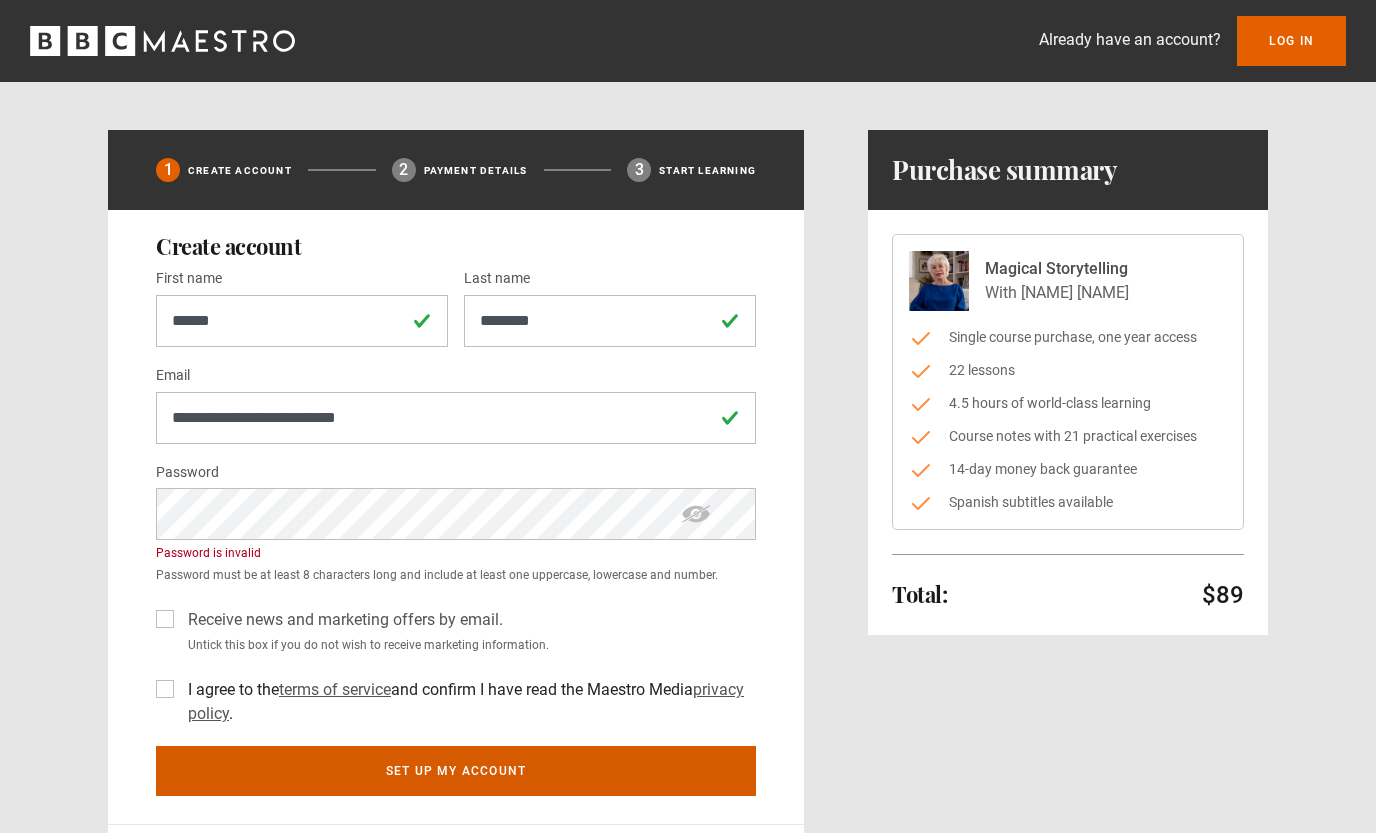 click on "Set up my account" at bounding box center [456, 771] 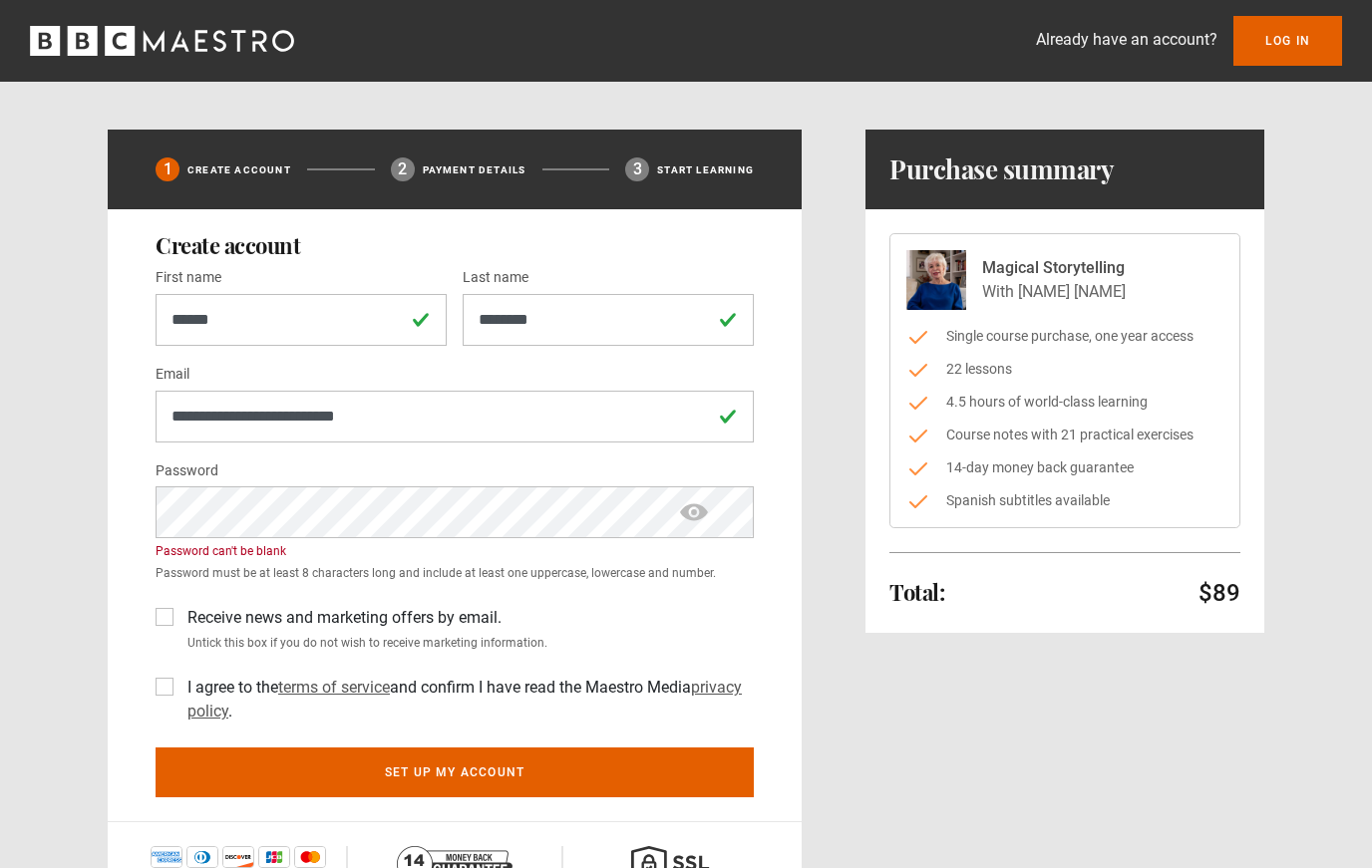 scroll, scrollTop: 0, scrollLeft: 0, axis: both 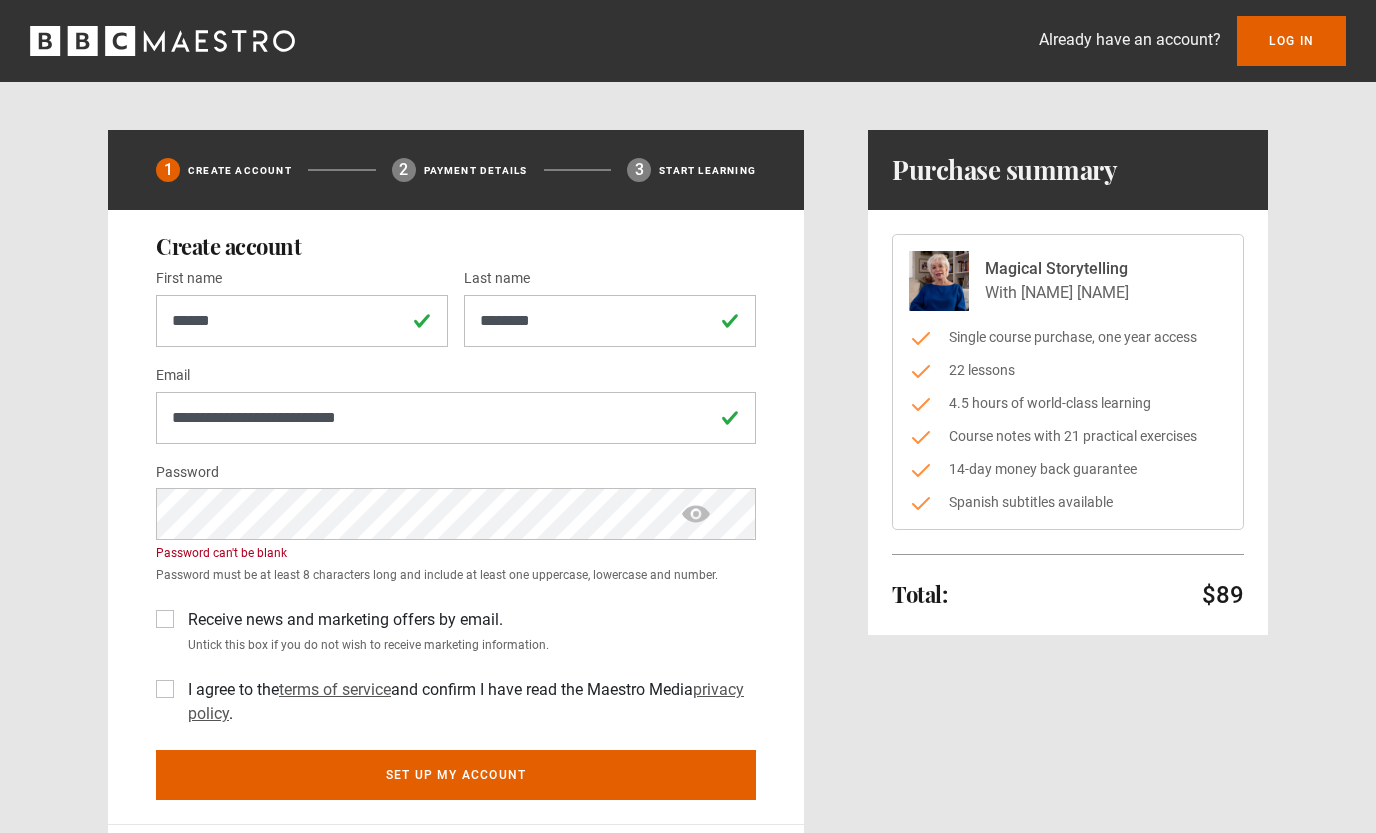 click at bounding box center [696, 514] 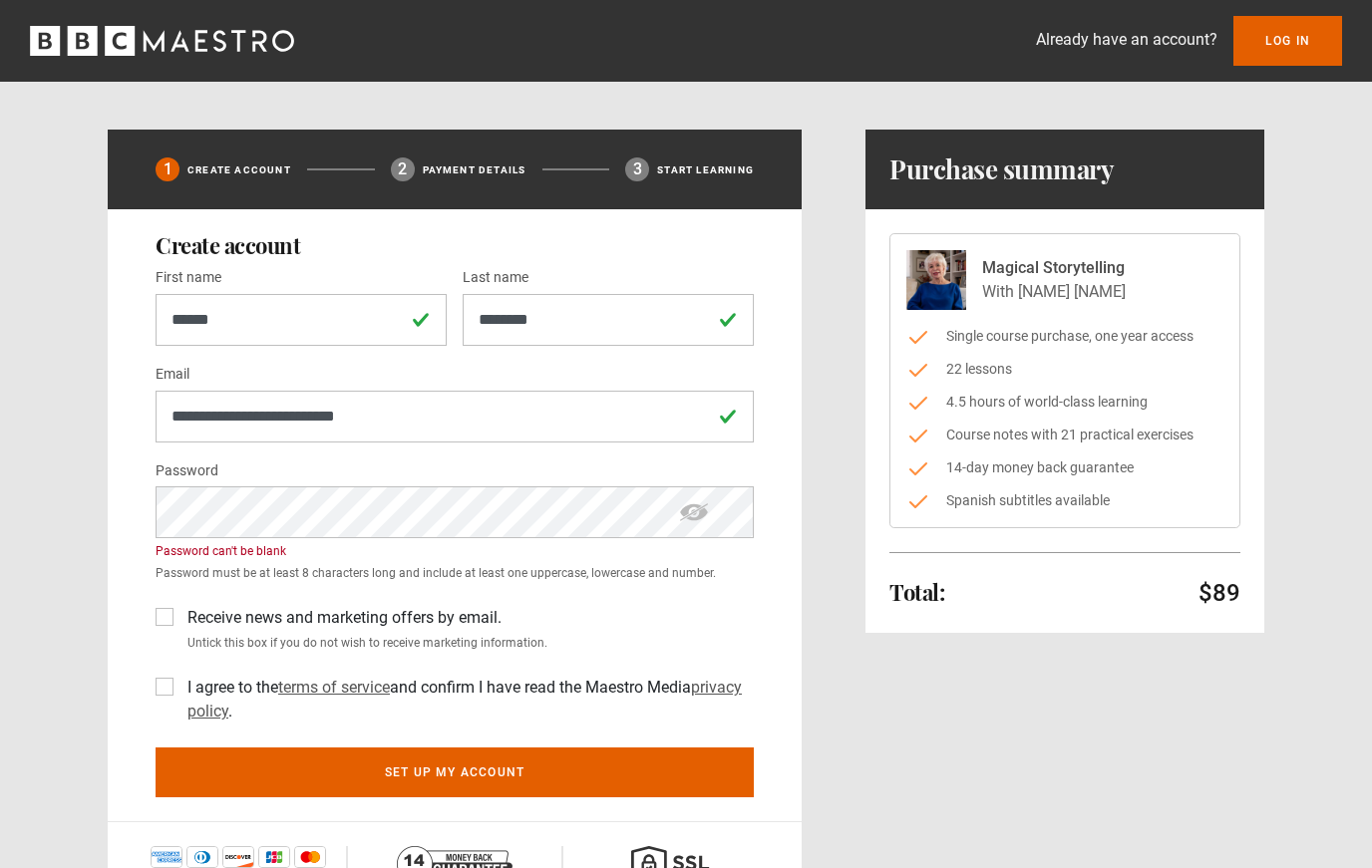 click on "Receive news and marketing offers by email." at bounding box center (340, 618) 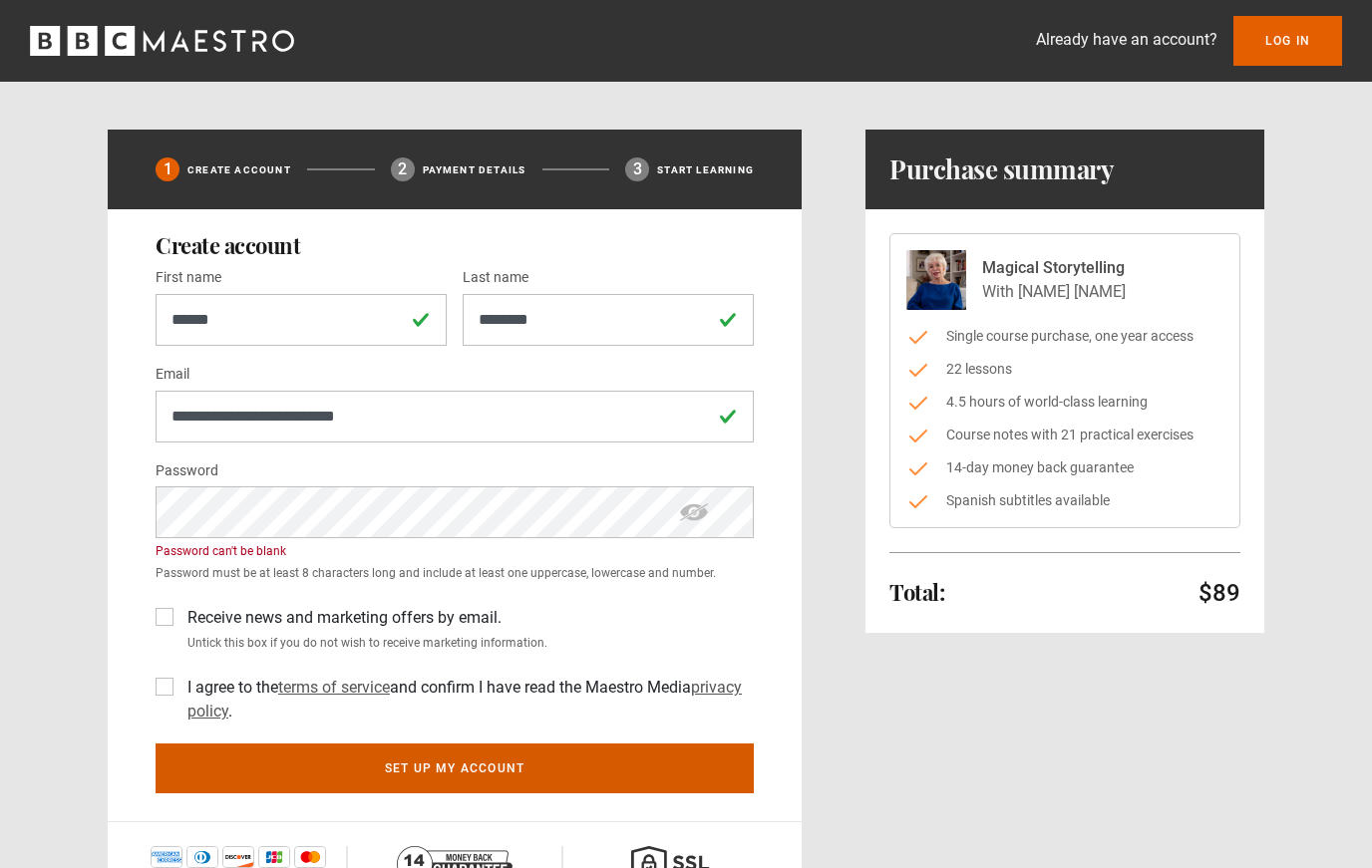 click on "Set up my account" at bounding box center [455, 768] 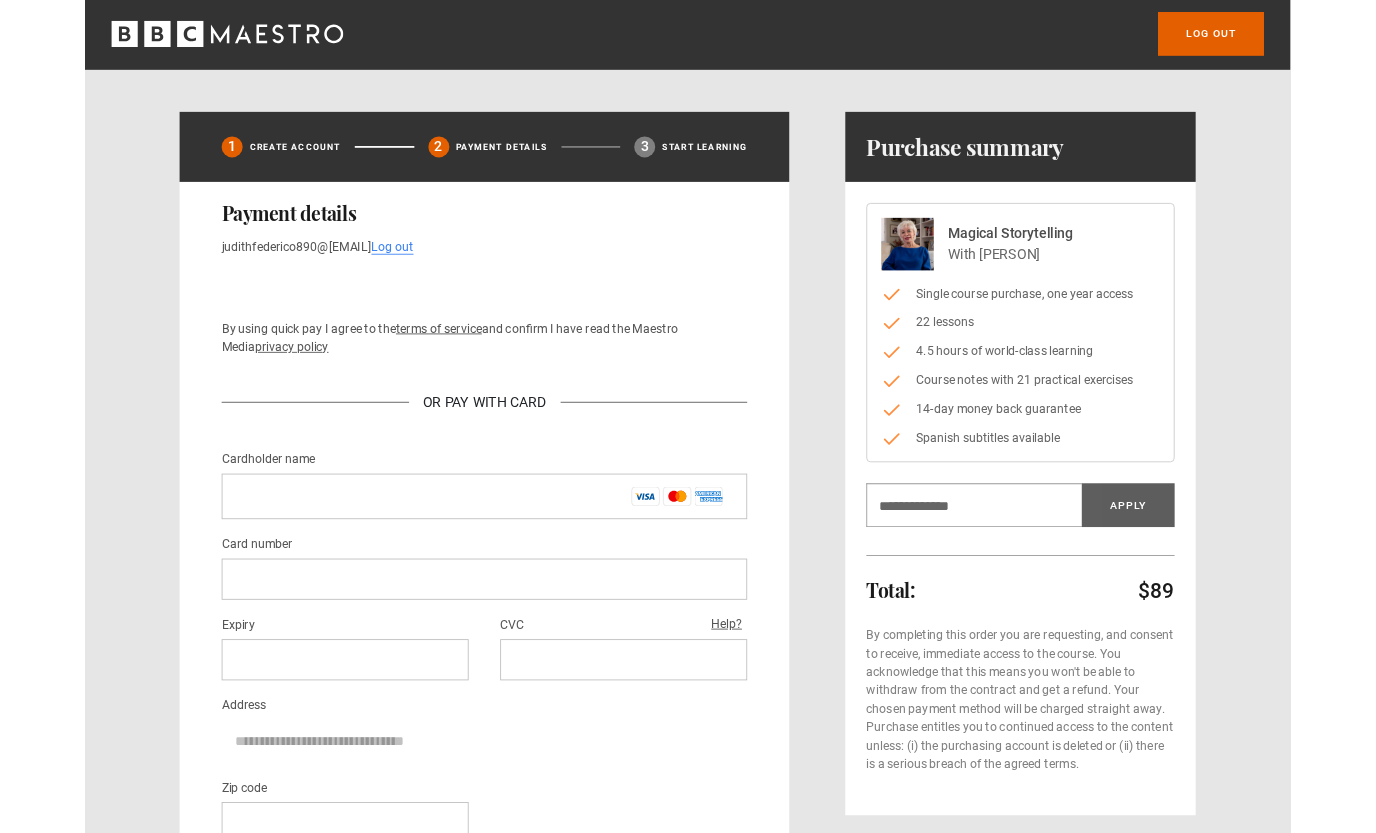 scroll, scrollTop: 2, scrollLeft: 0, axis: vertical 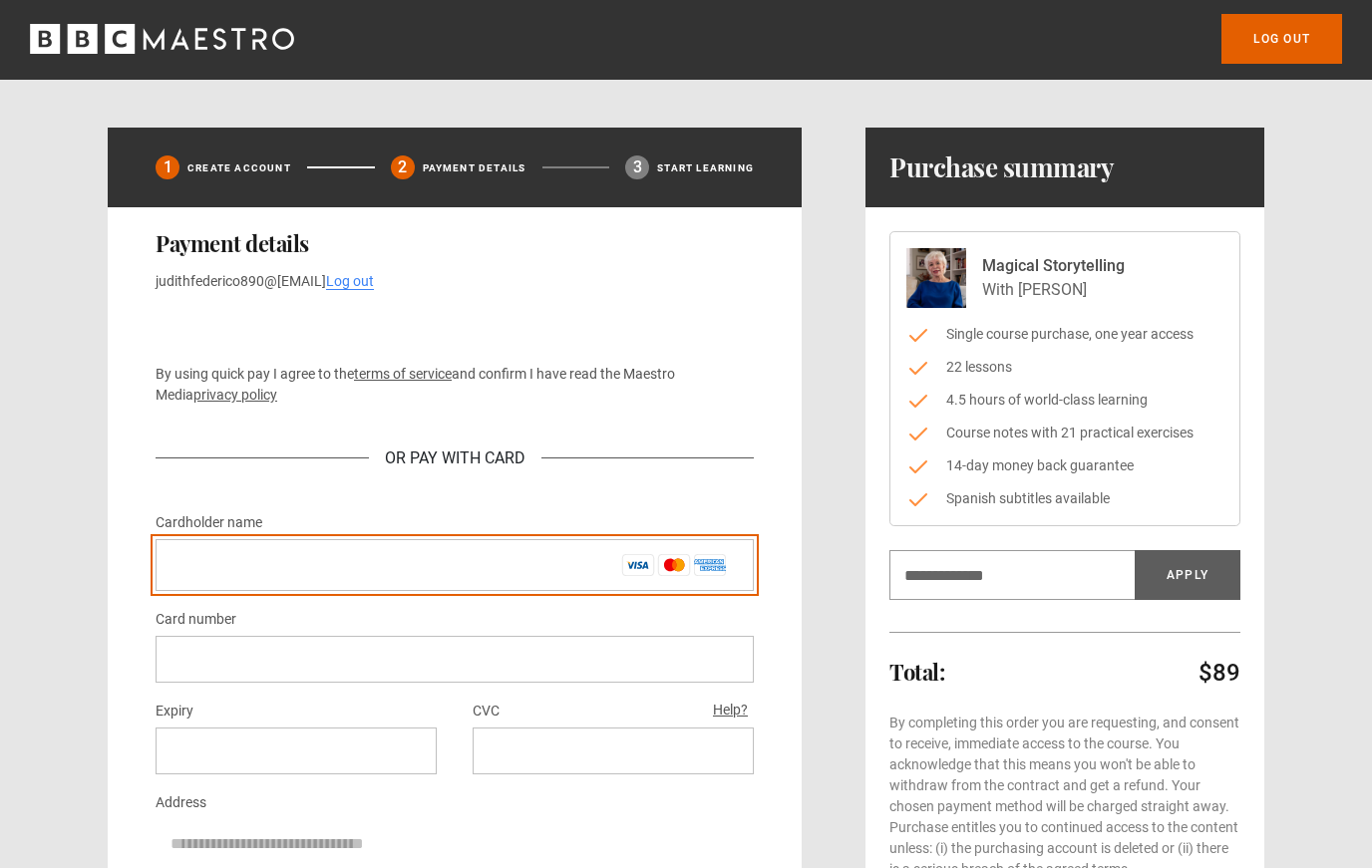 click on "Cardholder name  *" at bounding box center [455, 565] 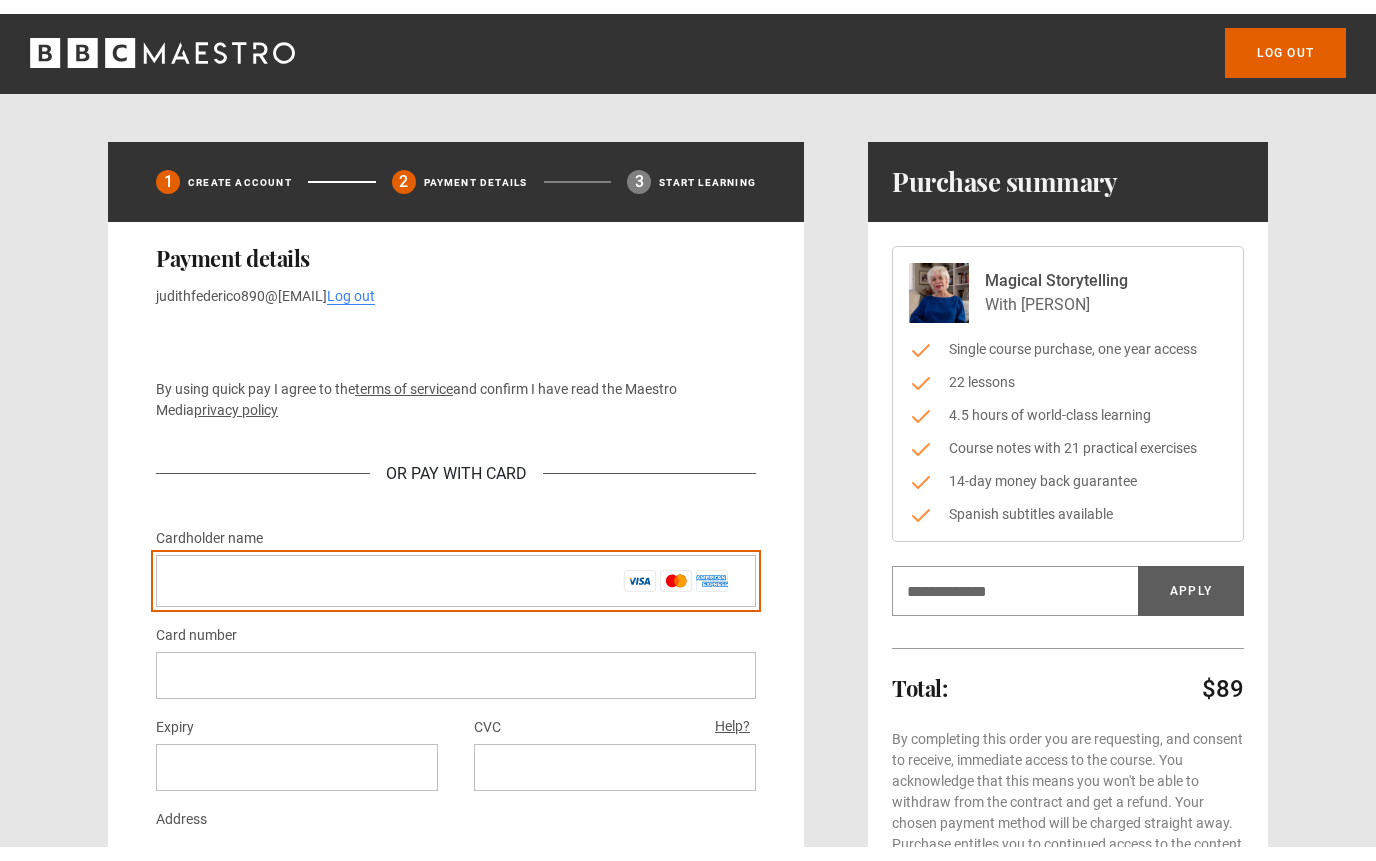 scroll, scrollTop: 0, scrollLeft: 0, axis: both 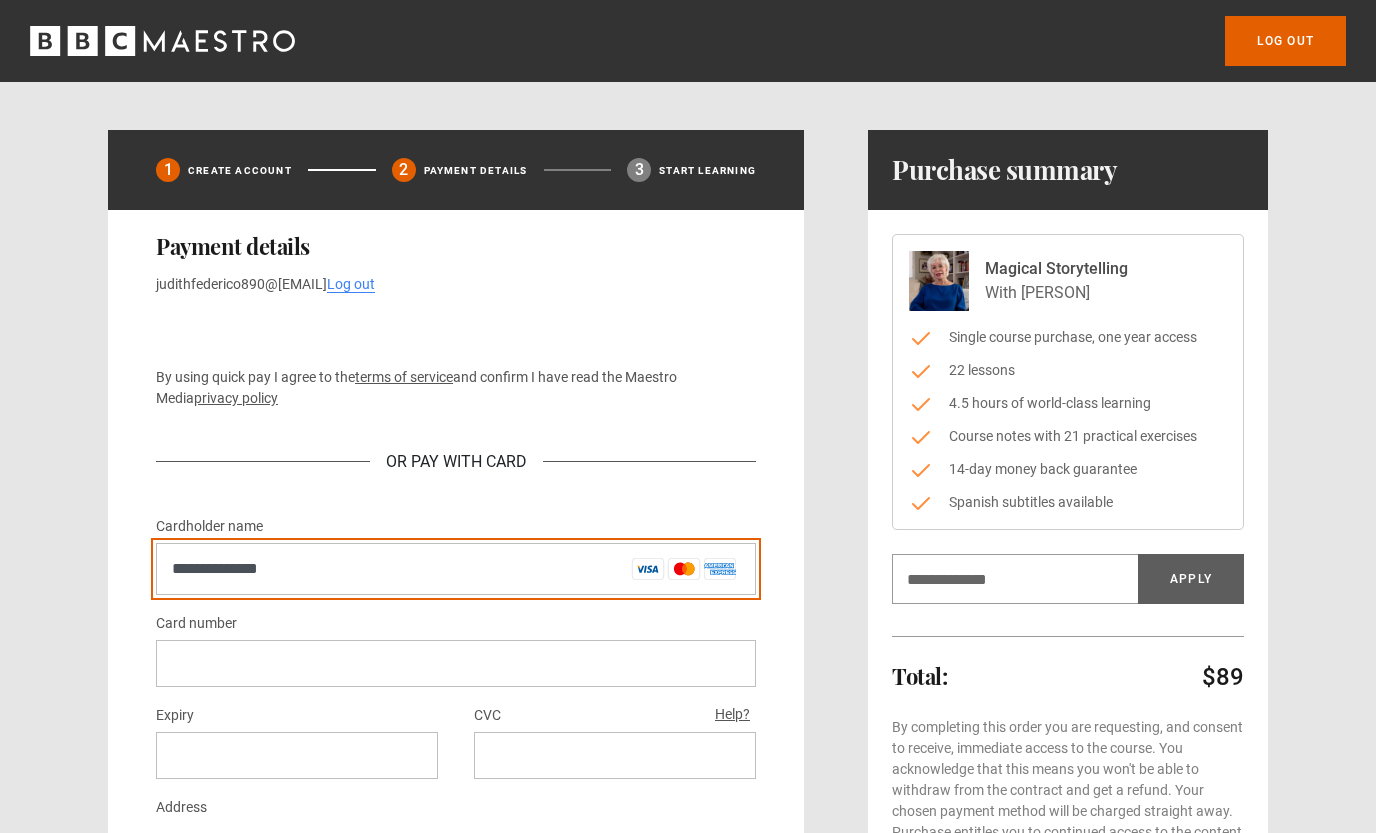 type on "**********" 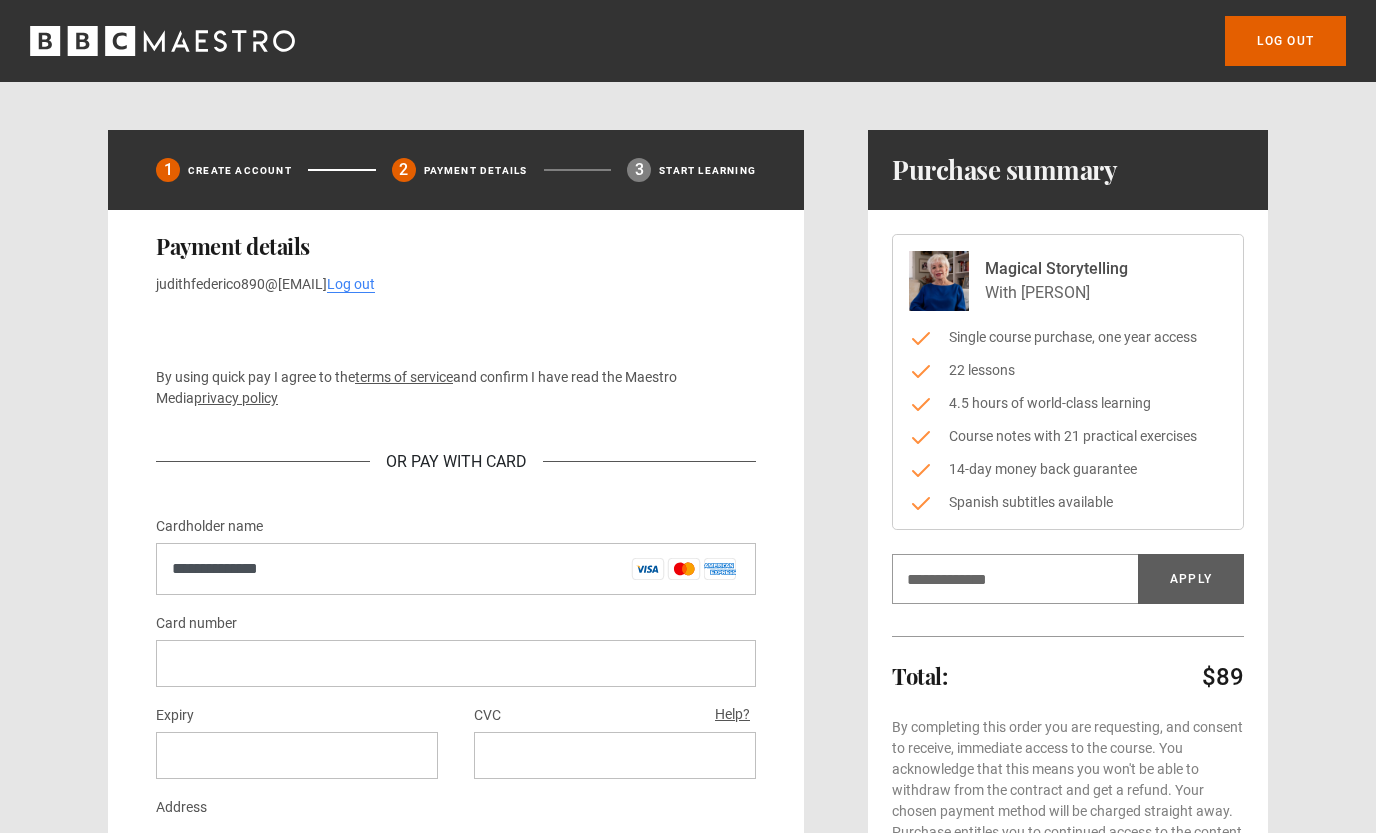 click at bounding box center (456, 663) 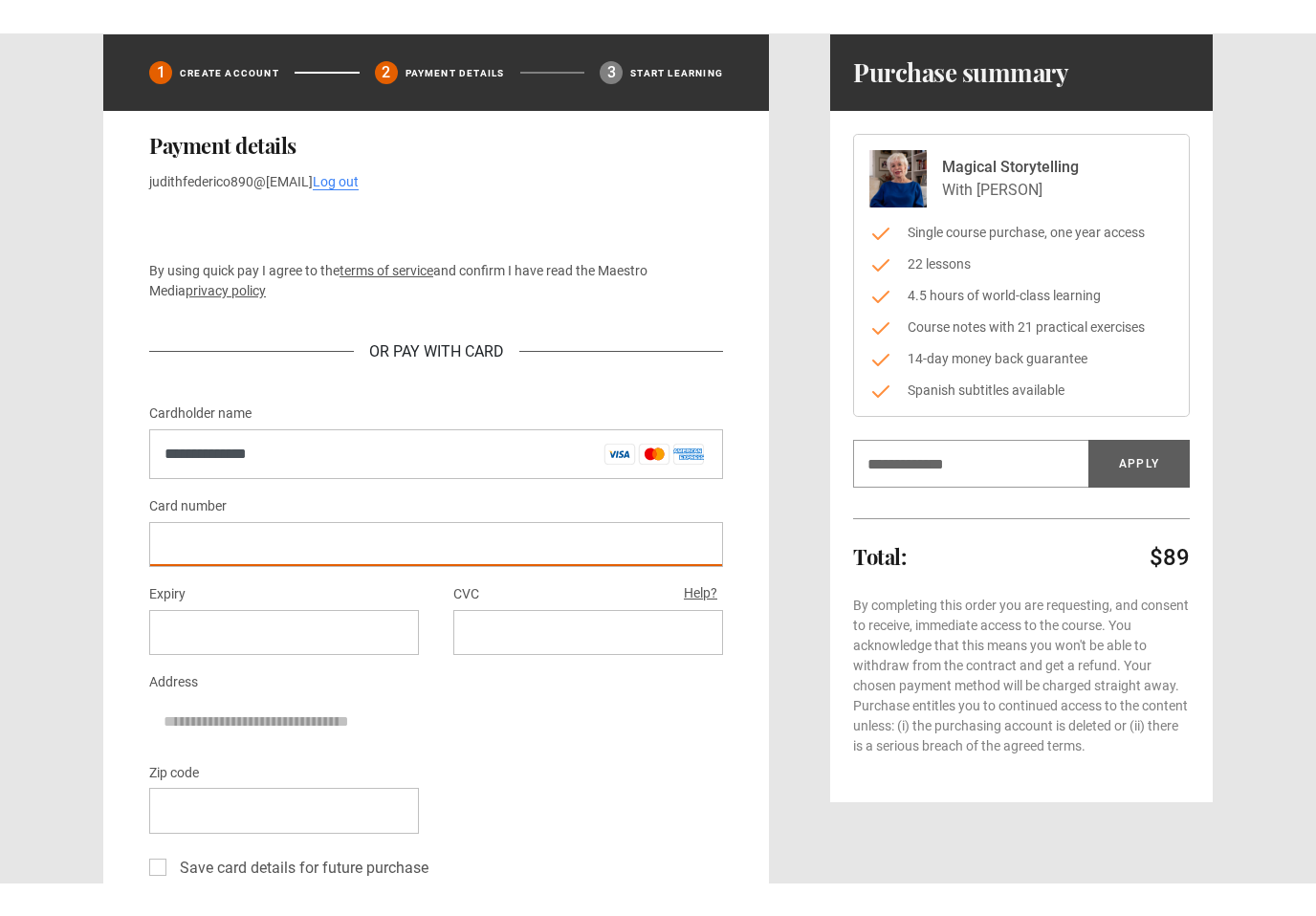 scroll, scrollTop: 191, scrollLeft: 0, axis: vertical 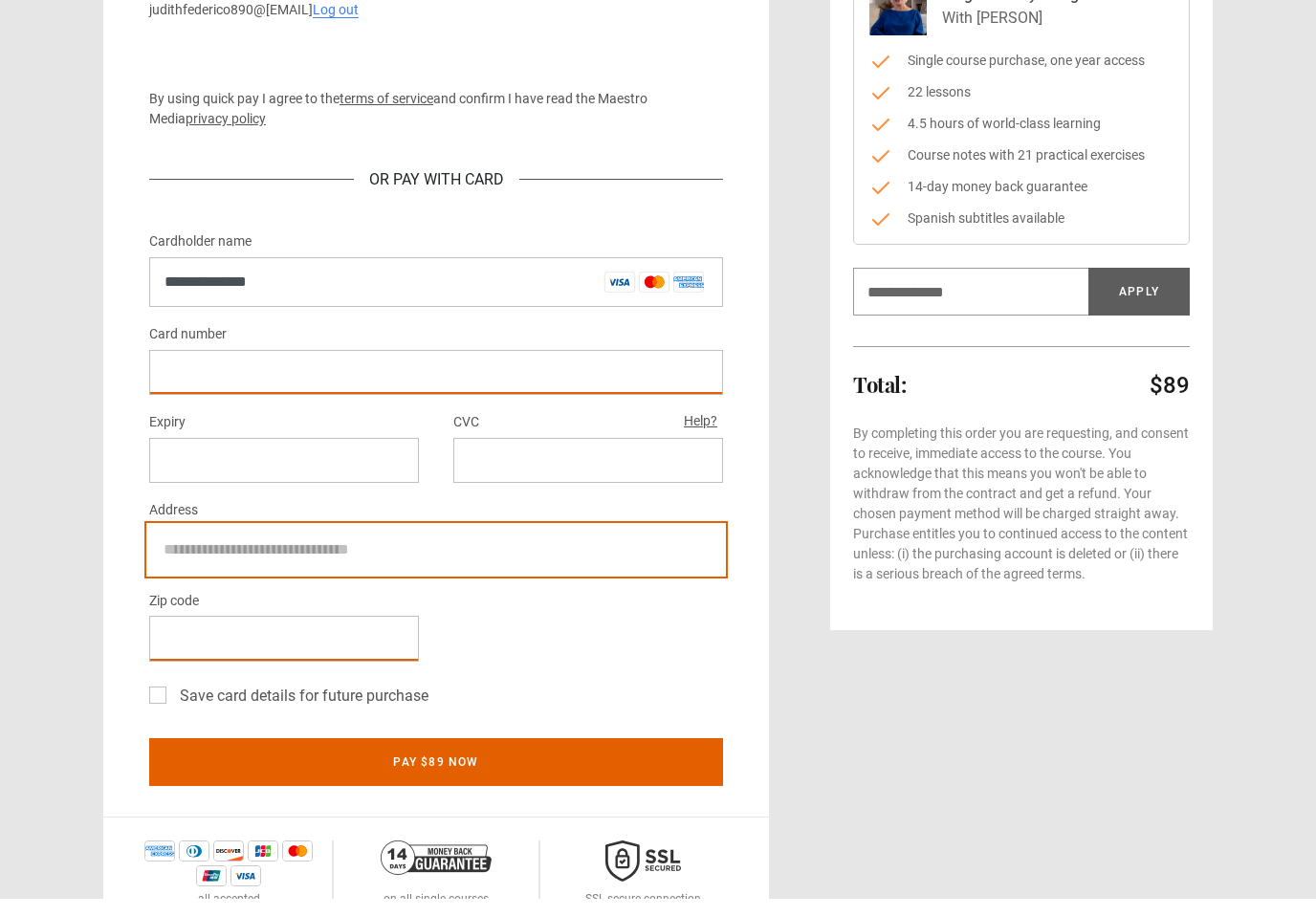 click on "Address" at bounding box center (436, 568) 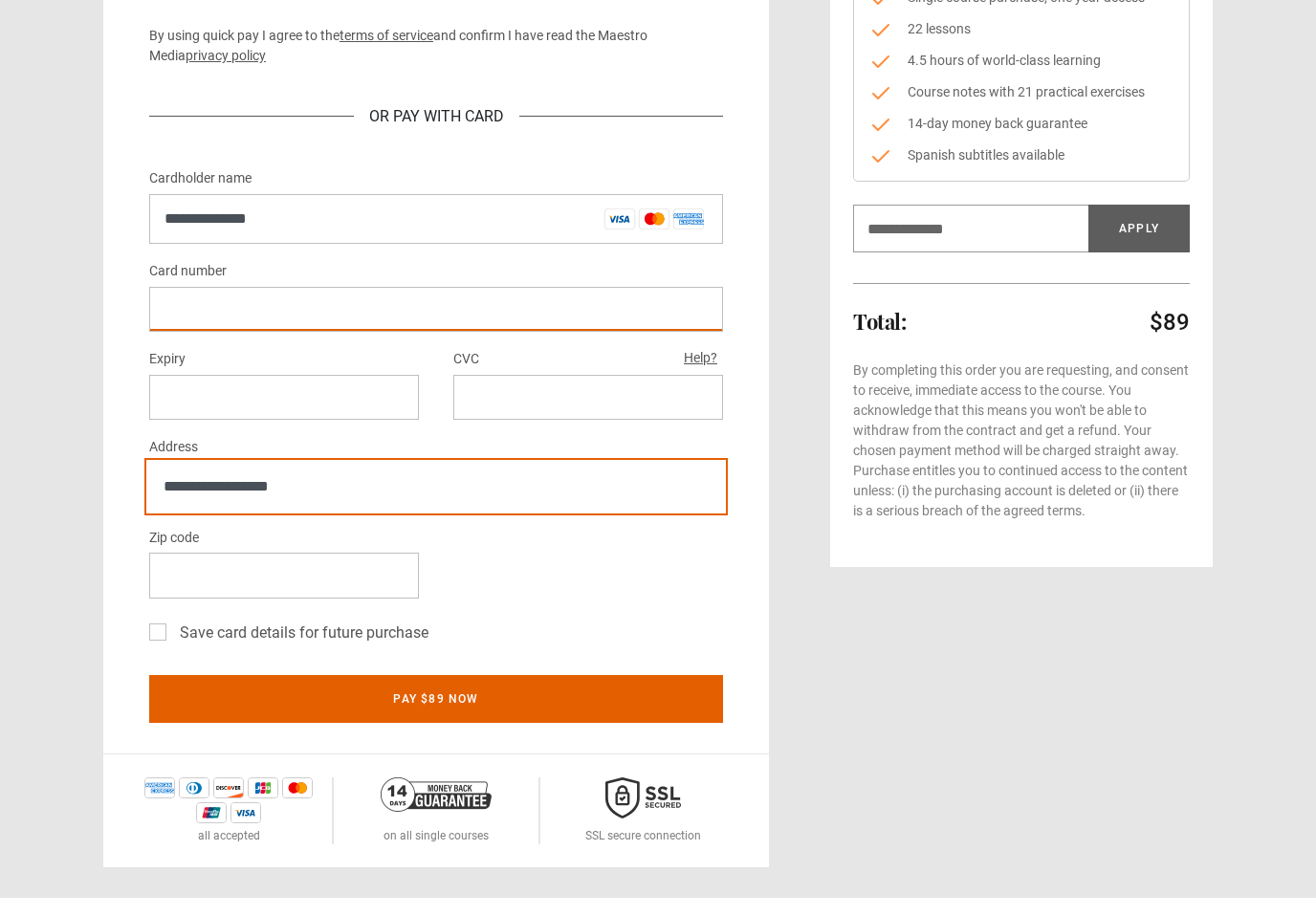 scroll, scrollTop: 327, scrollLeft: 0, axis: vertical 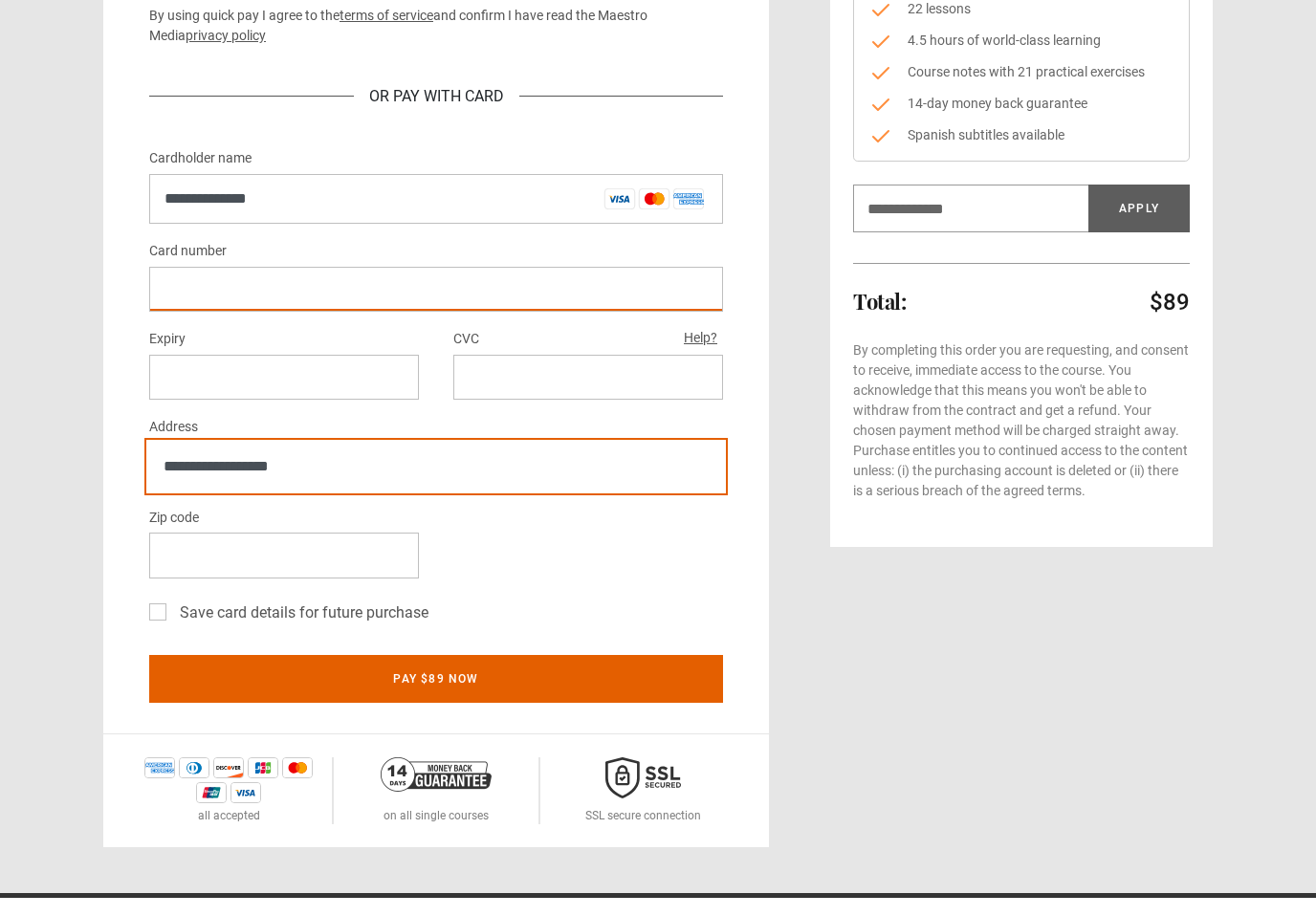 type on "**********" 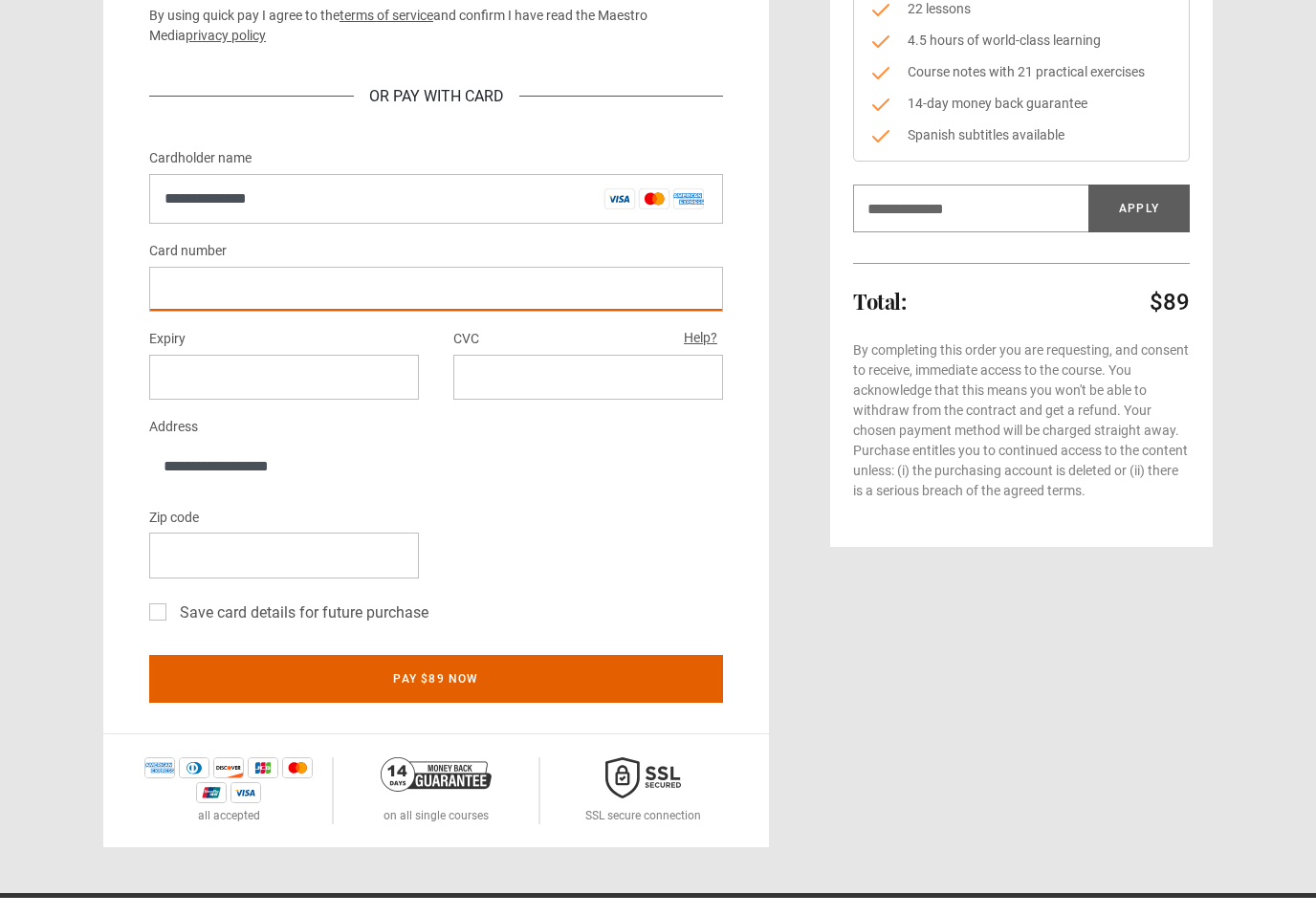 click at bounding box center (284, 573) 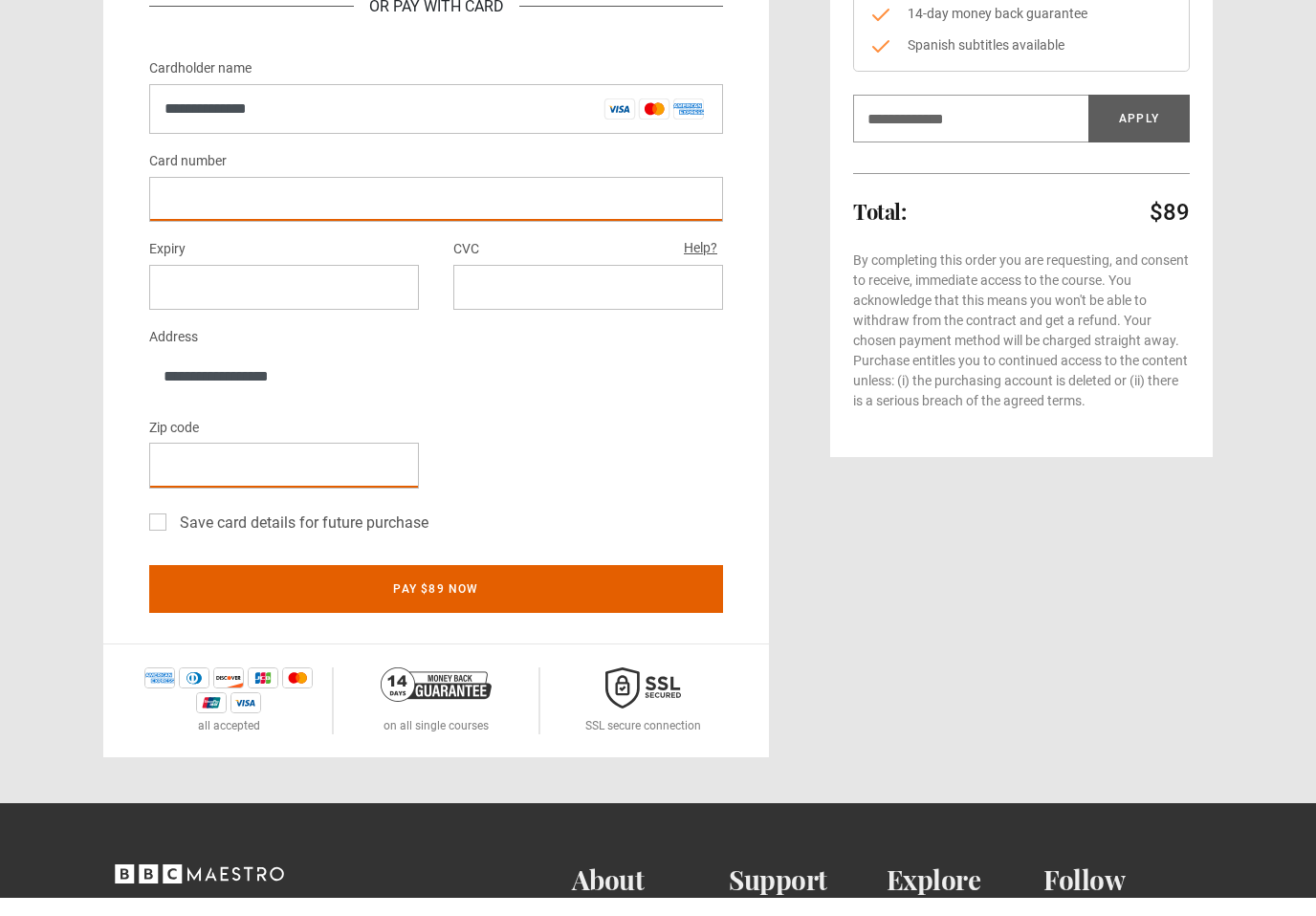 scroll, scrollTop: 421, scrollLeft: 0, axis: vertical 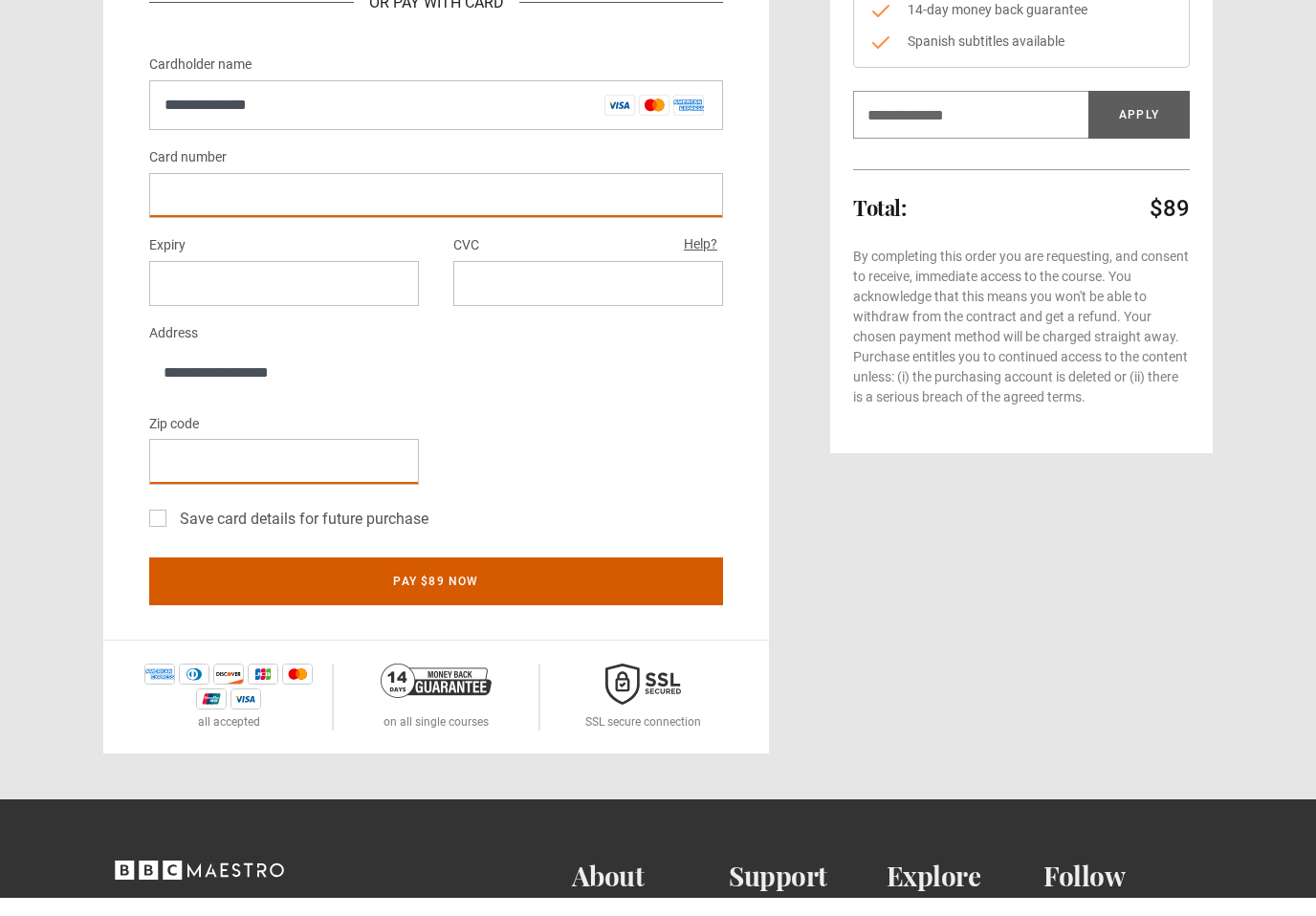 click on "Pay $89 now" at bounding box center [436, 600] 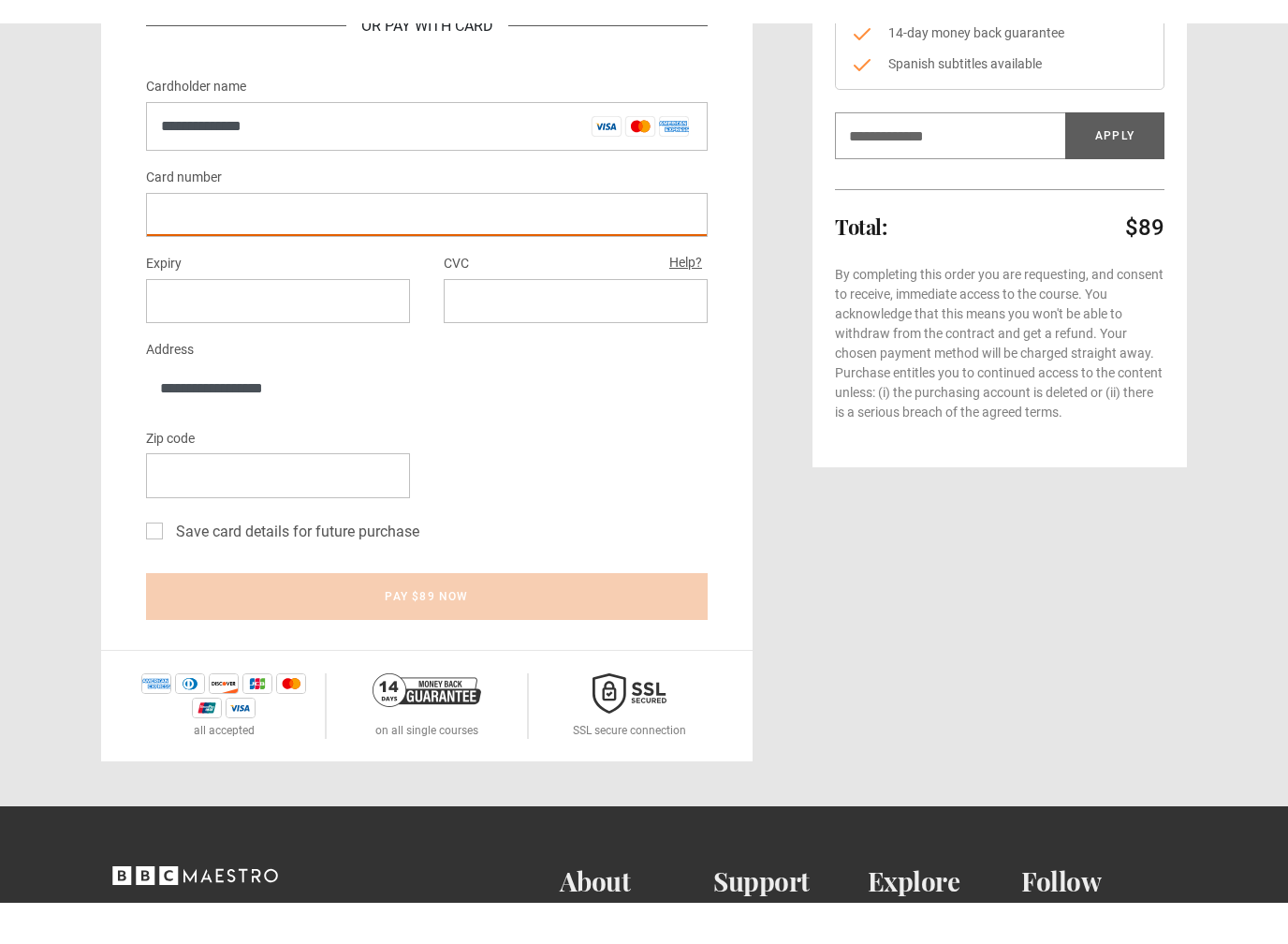 scroll, scrollTop: 431, scrollLeft: 0, axis: vertical 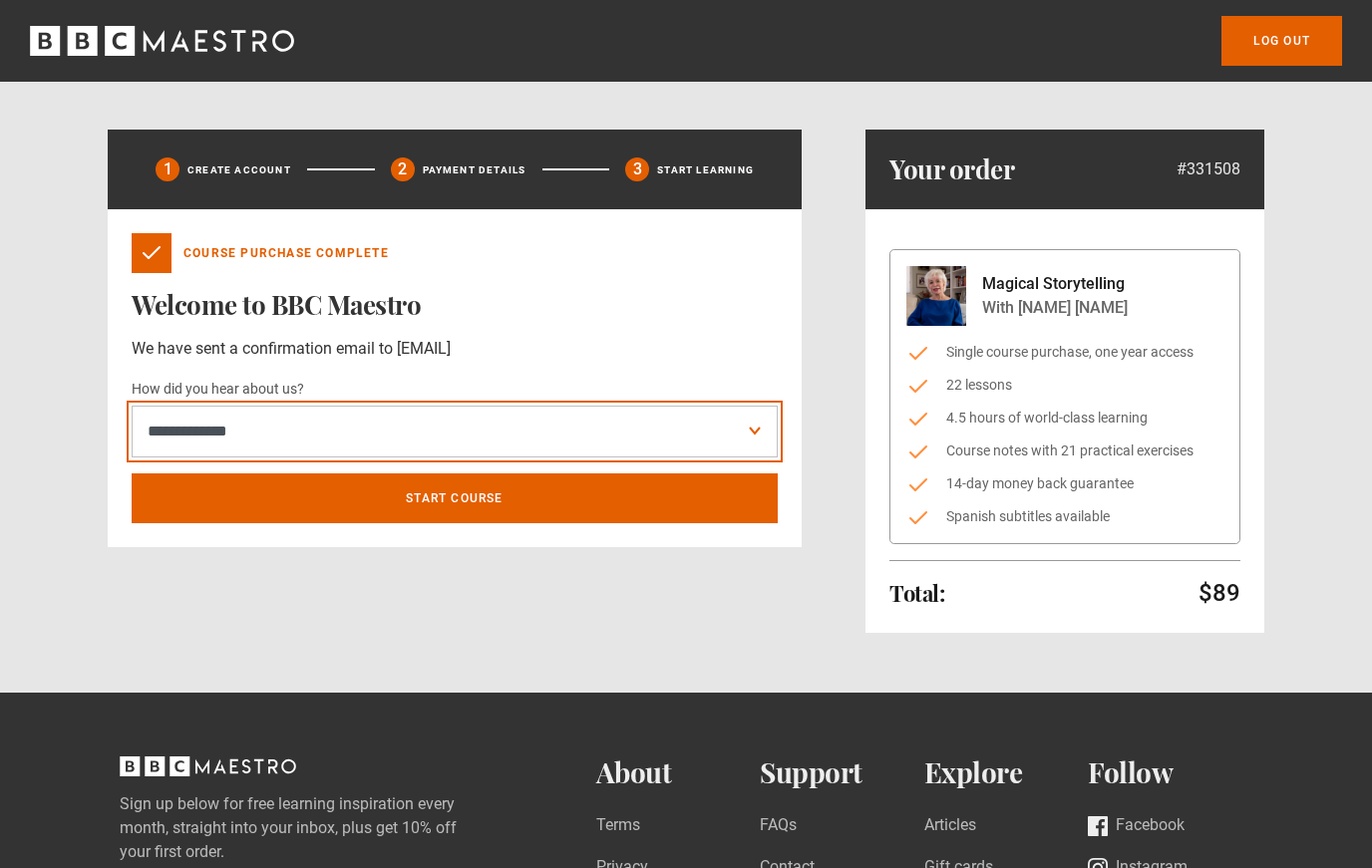 click on "**********" at bounding box center (455, 432) 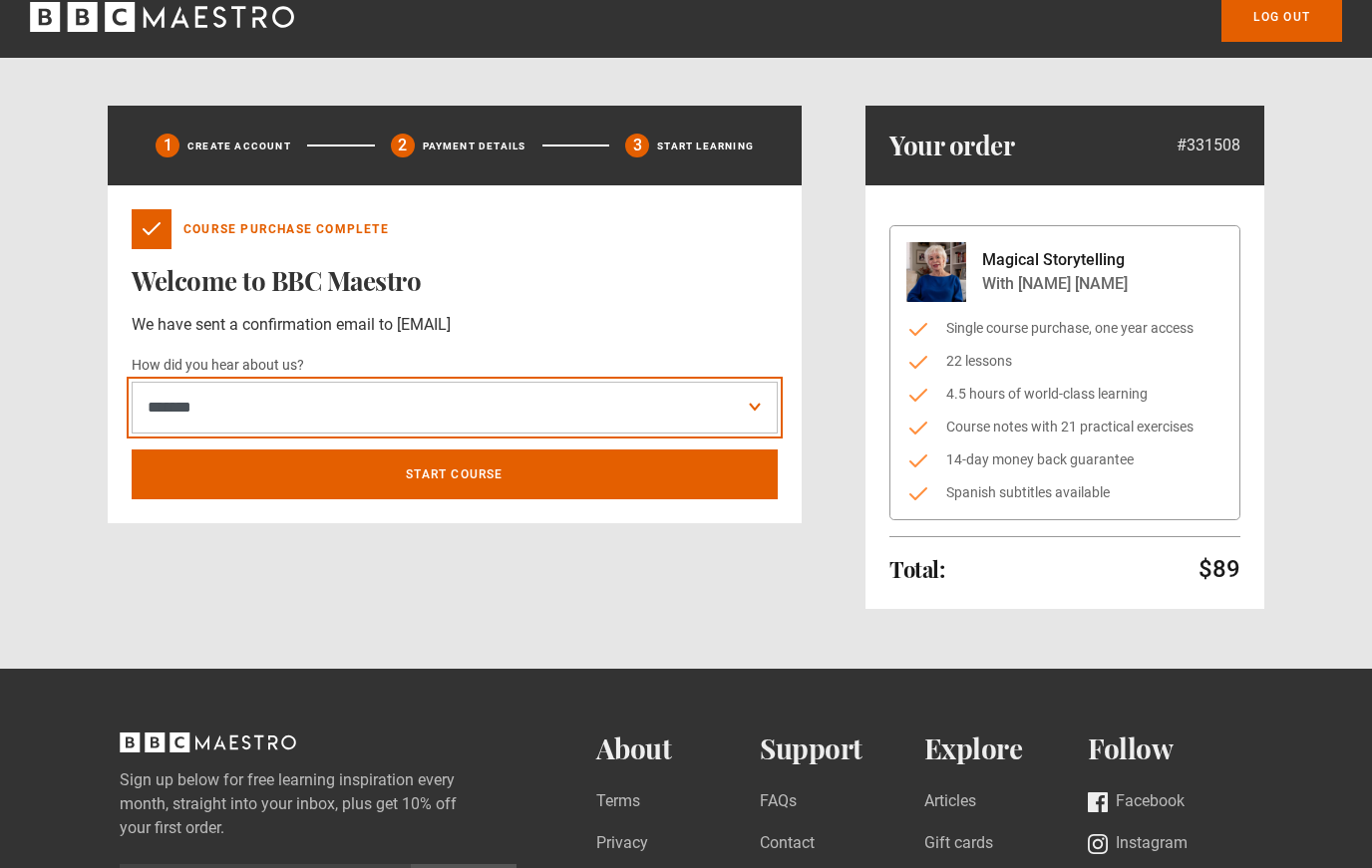 scroll, scrollTop: 0, scrollLeft: 0, axis: both 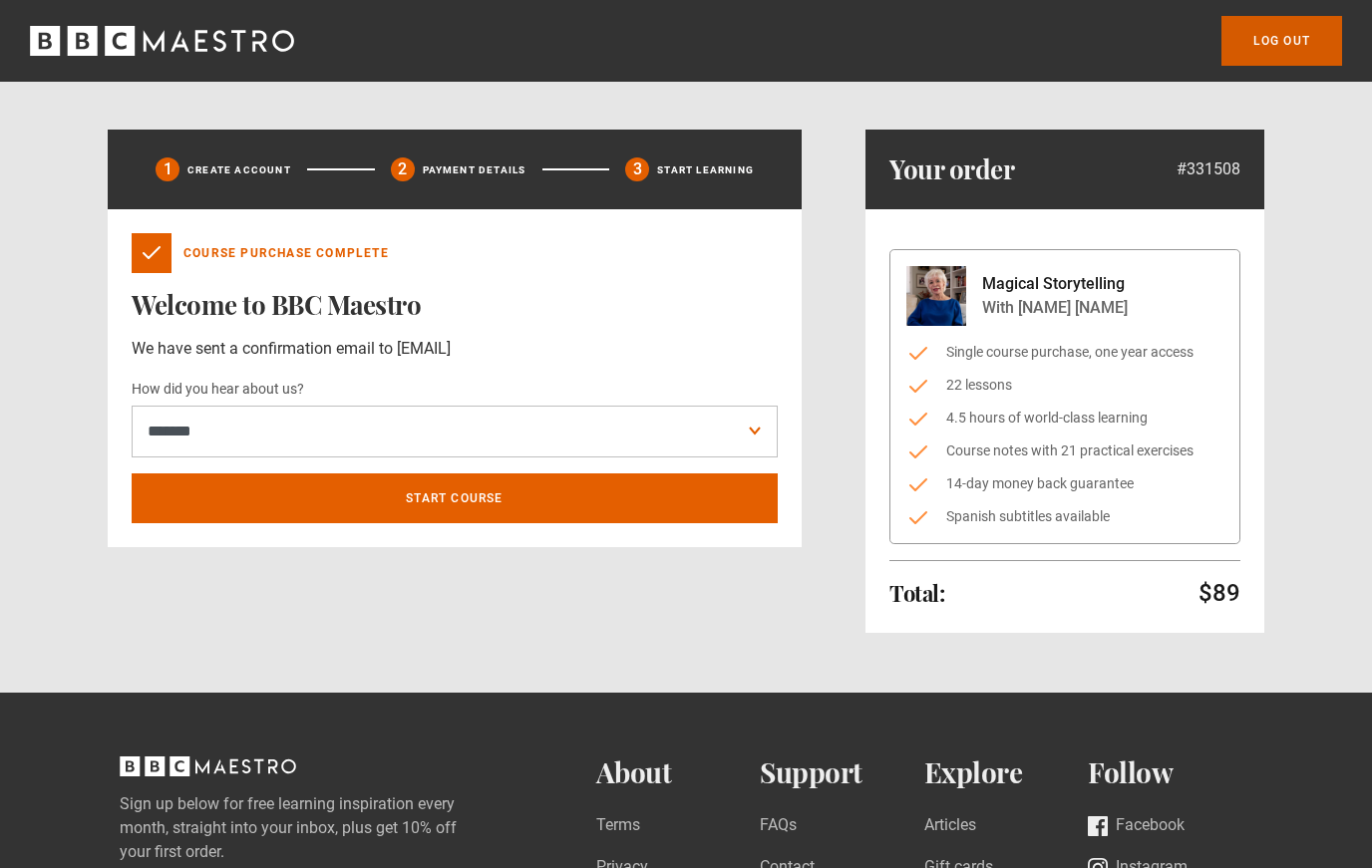click on "Log out" at bounding box center (1281, 41) 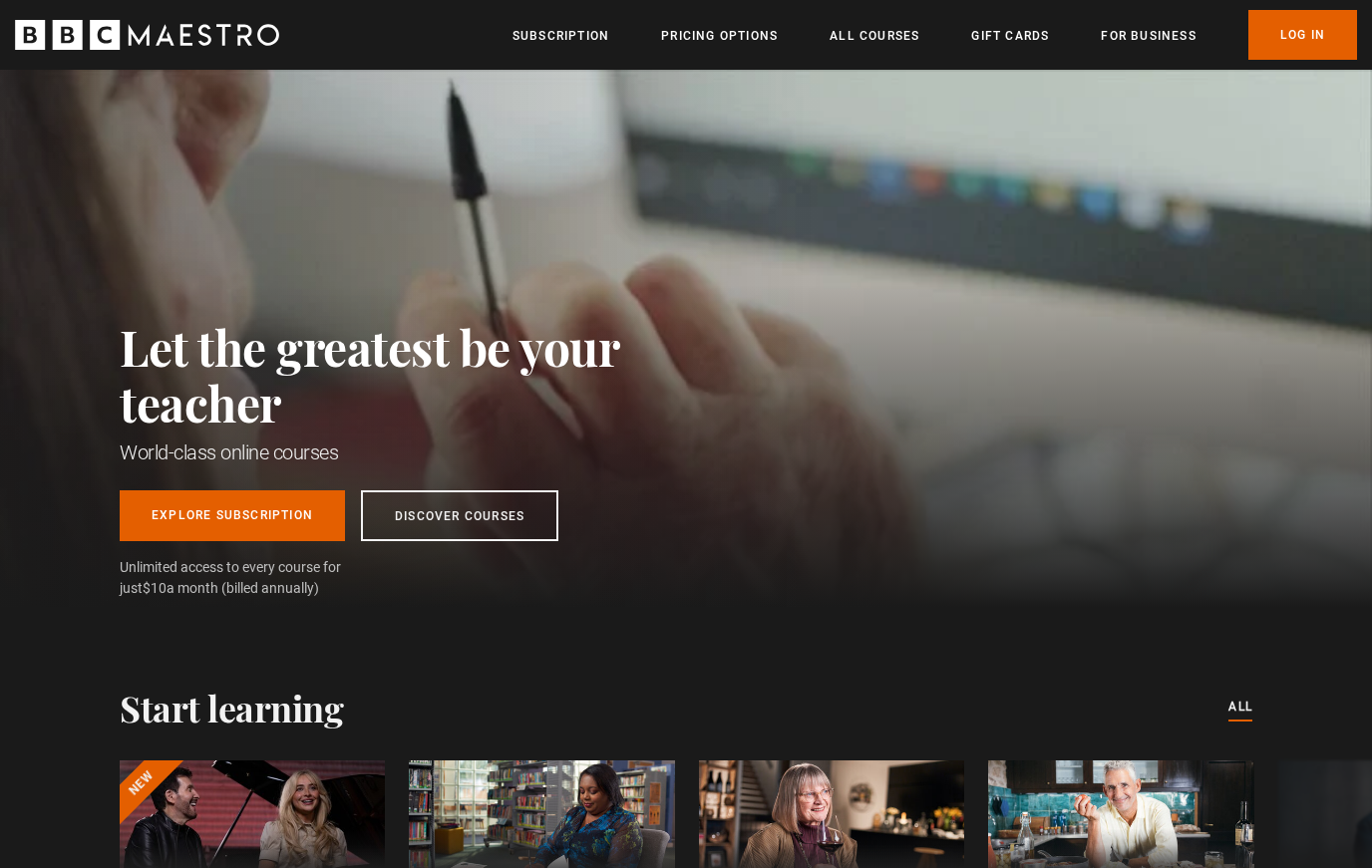 scroll, scrollTop: 0, scrollLeft: 0, axis: both 